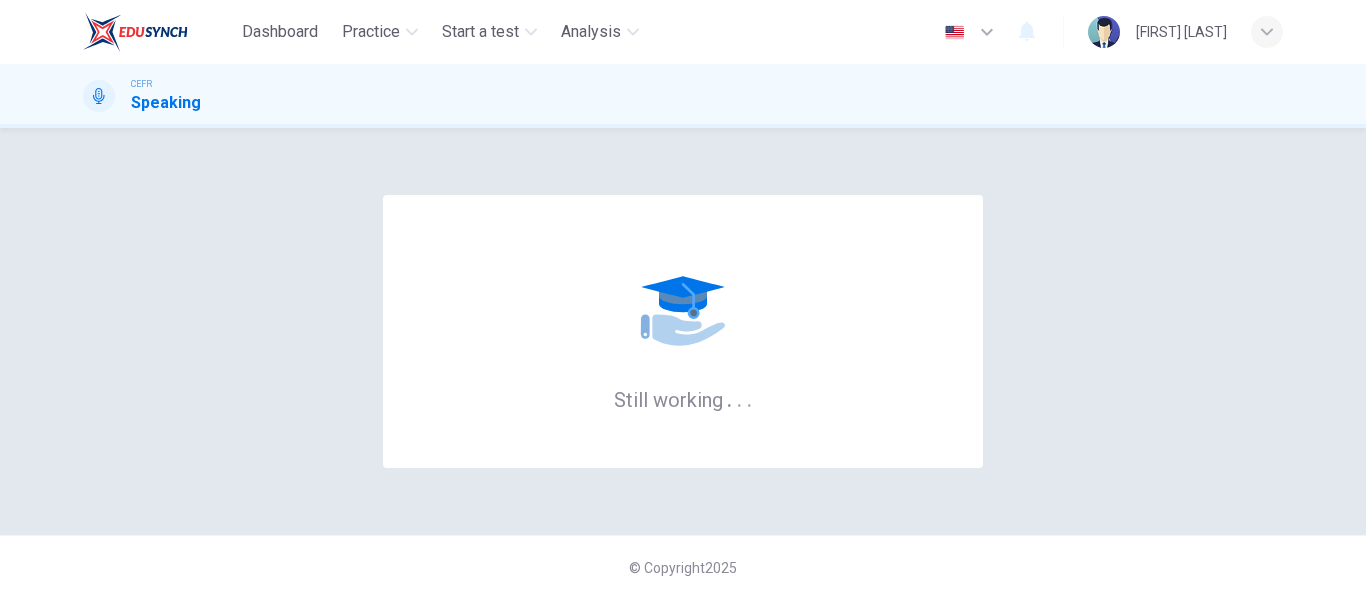 scroll, scrollTop: 0, scrollLeft: 0, axis: both 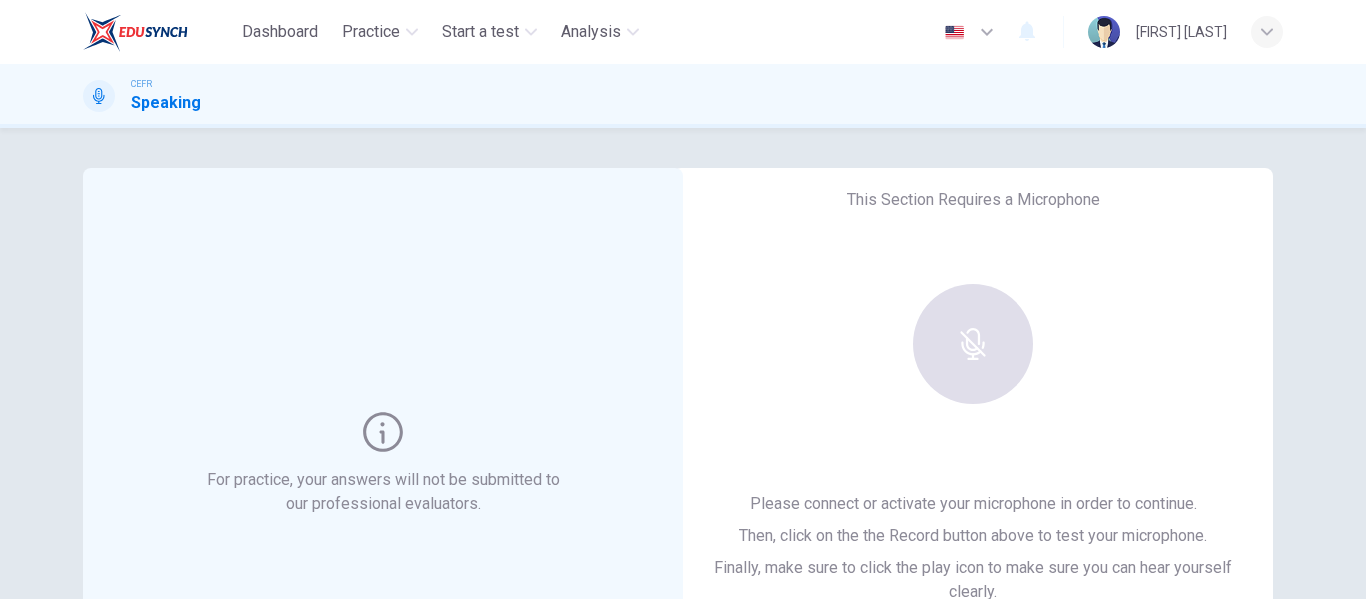click on "This Section Requires a Microphone Please connect or activate your microphone in order to continue. Then, click on the the Record button above to test your microphone. Finally, make sure to click the play icon to make sure you can hear yourself clearly. For the best performance, use   Google Chrome Sounds good!" at bounding box center [973, 464] 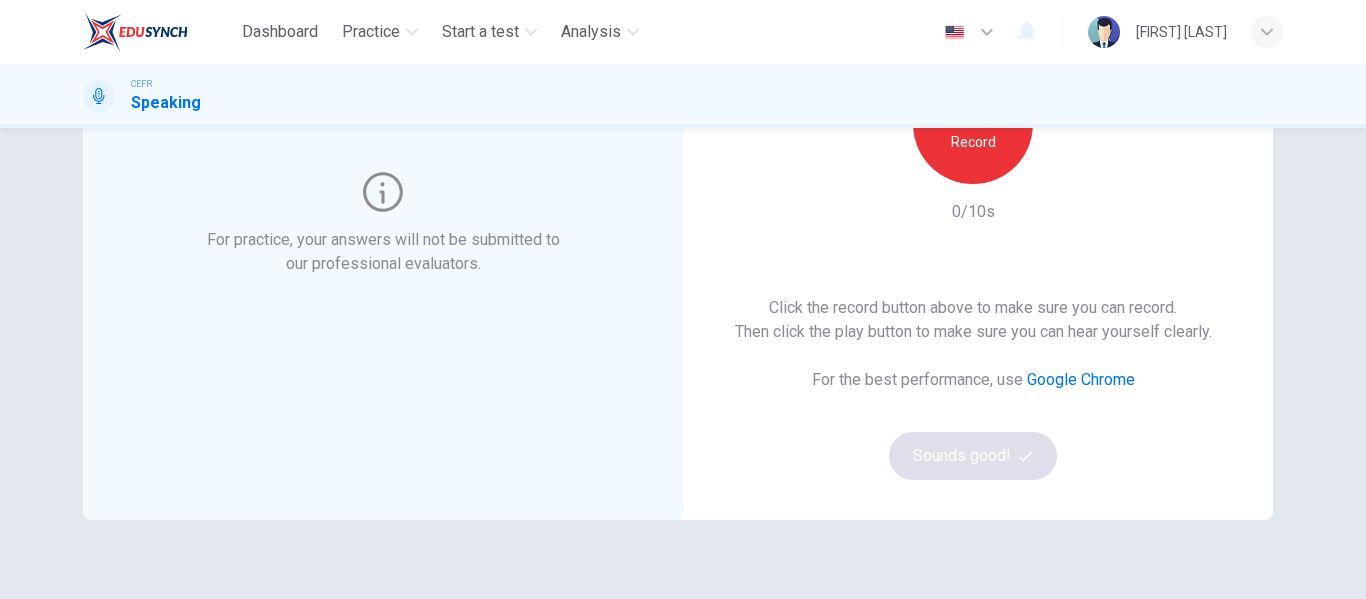 scroll, scrollTop: 149, scrollLeft: 0, axis: vertical 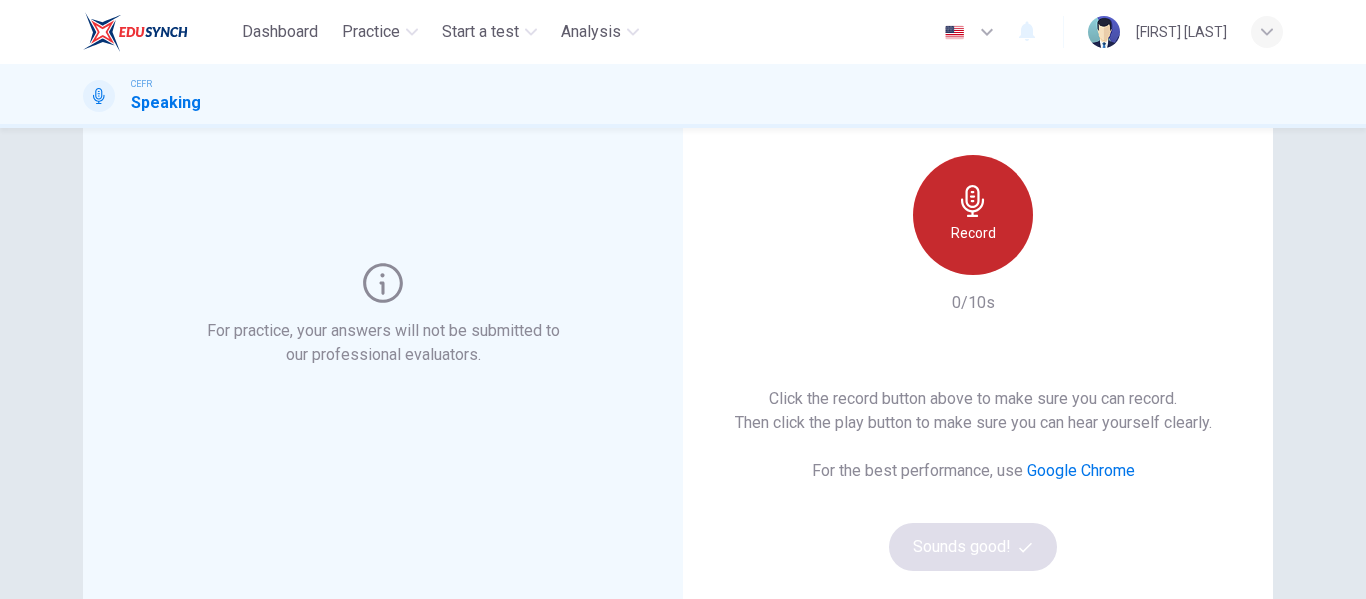click at bounding box center (973, 201) 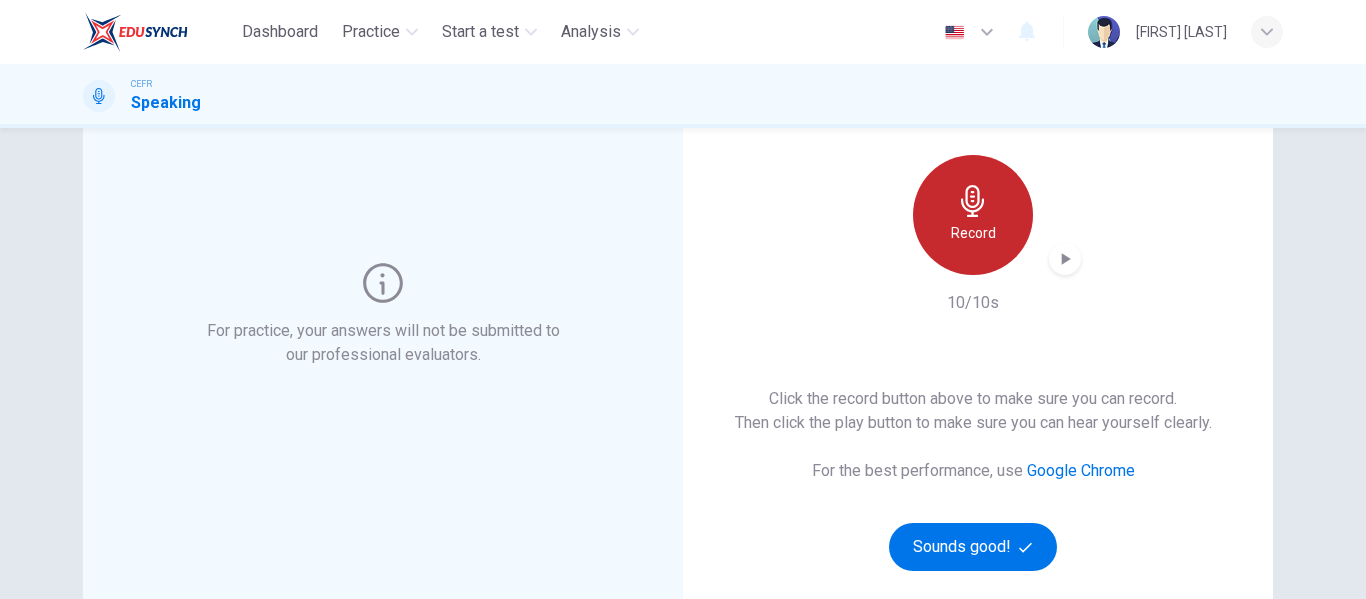 click at bounding box center [973, 201] 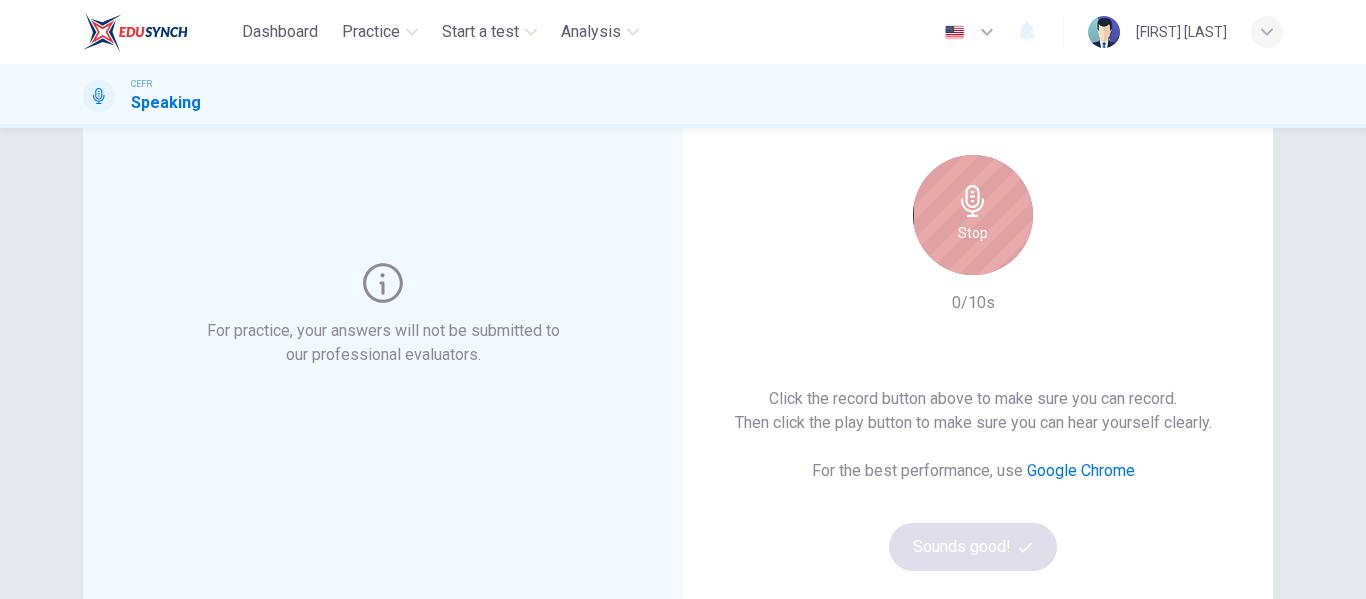 click at bounding box center [973, 201] 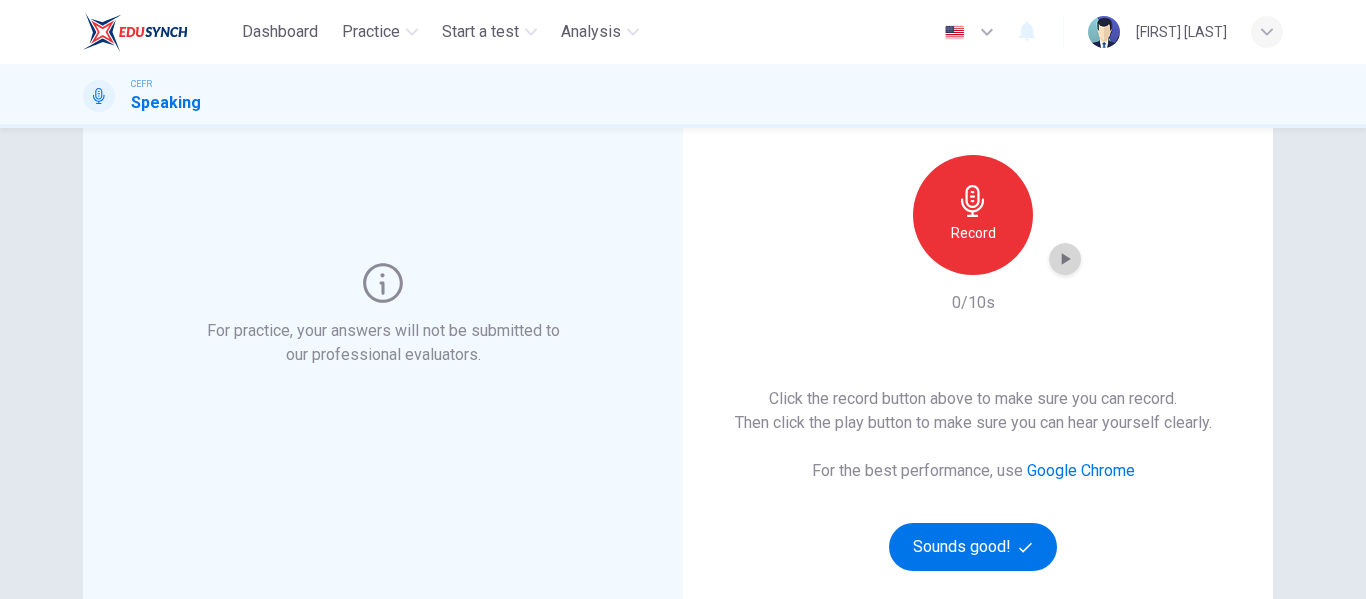 click at bounding box center [1066, 259] 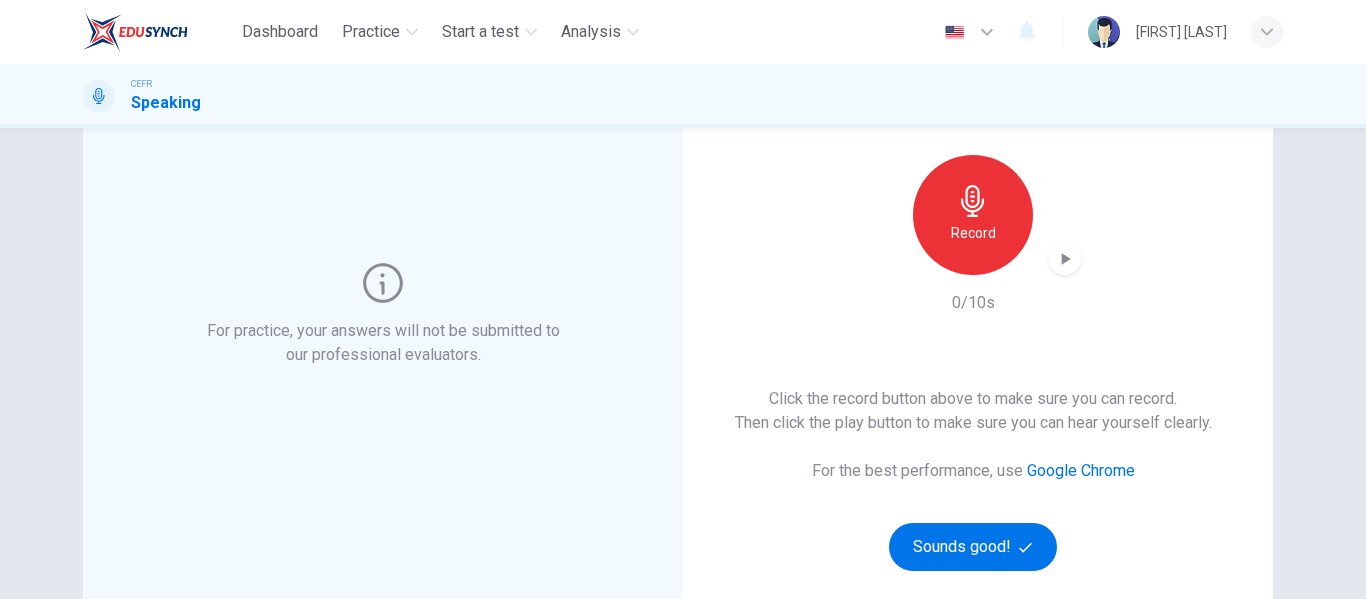 click on "Record" at bounding box center [973, 215] 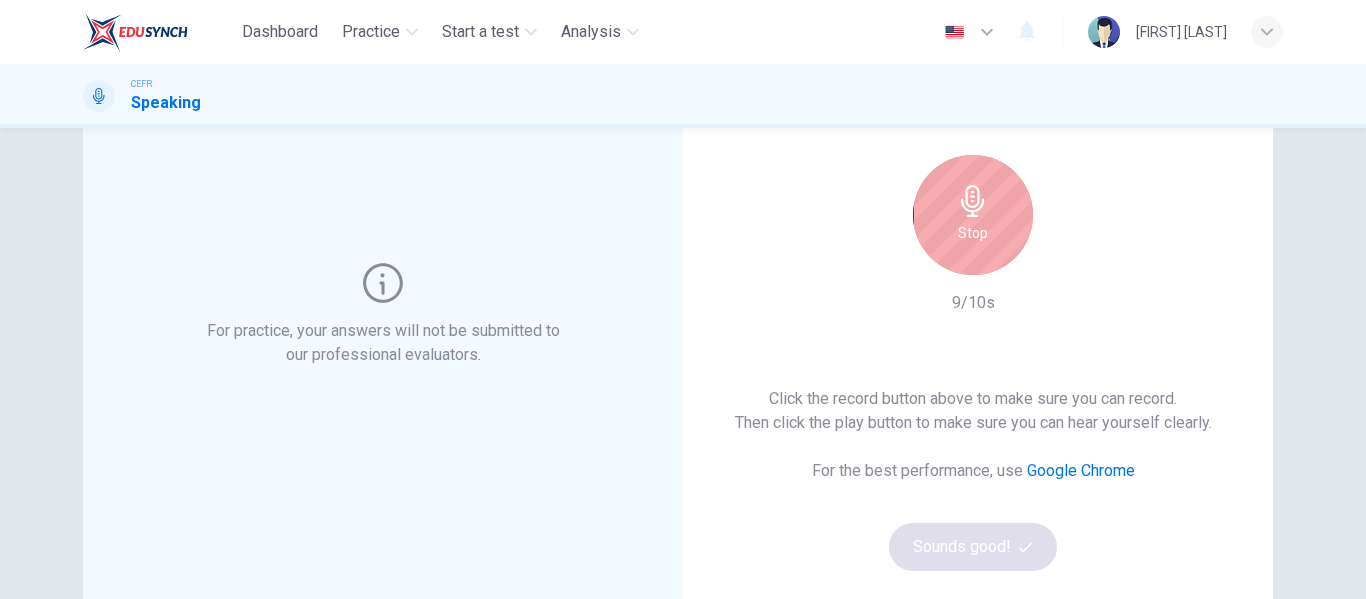 click on "Stop" at bounding box center [973, 215] 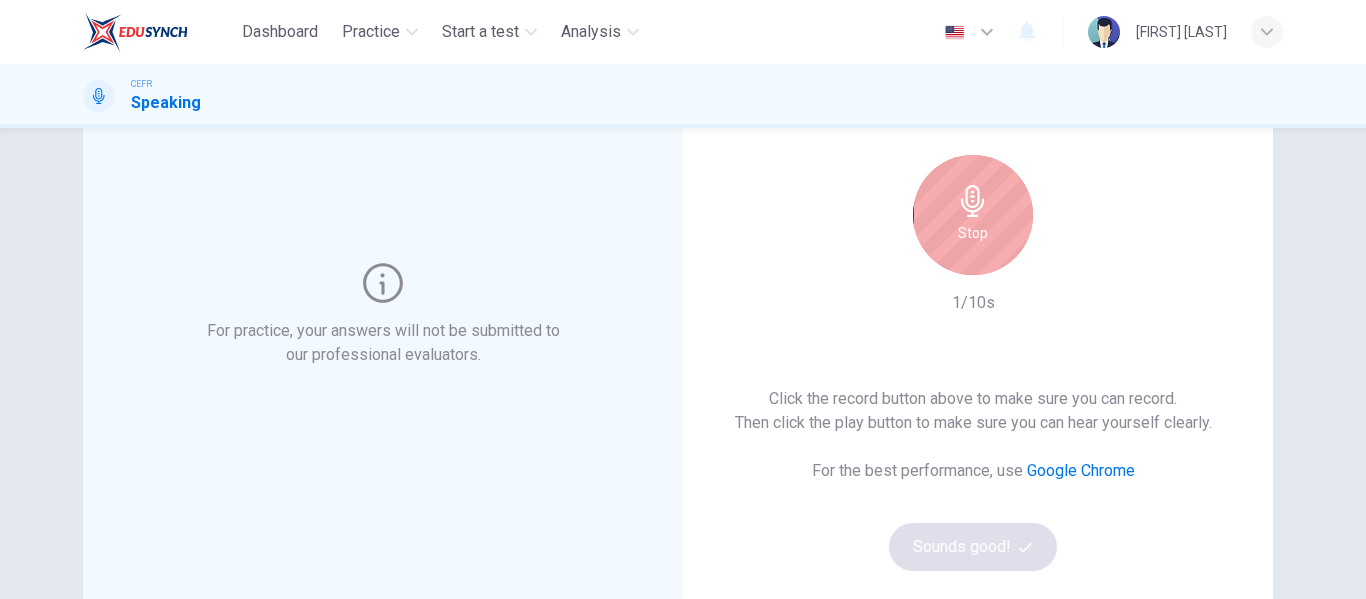 click on "Stop" at bounding box center [973, 215] 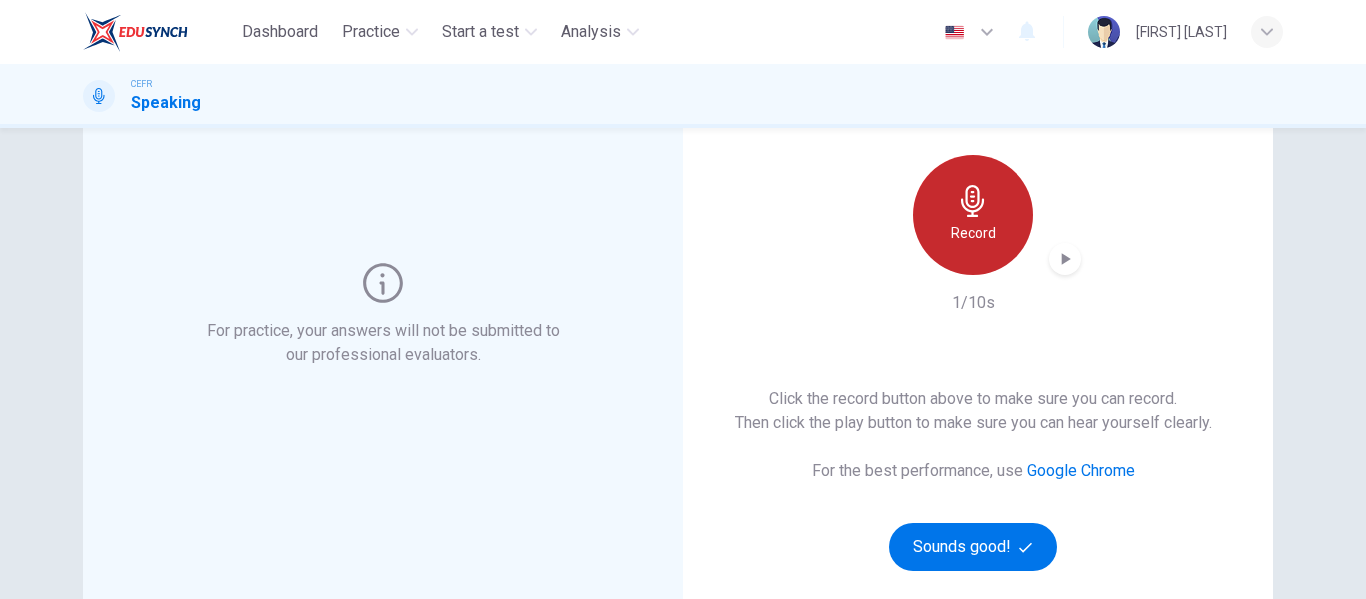 click on "Record" at bounding box center (973, 215) 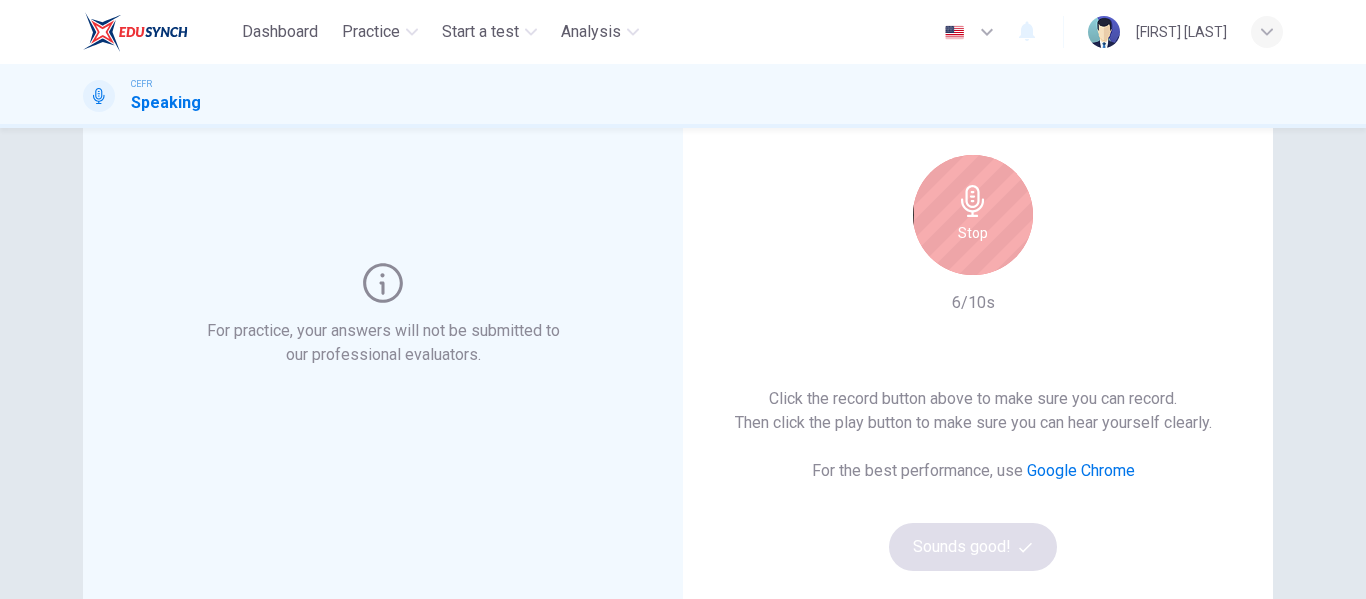 click on "Stop" at bounding box center (973, 215) 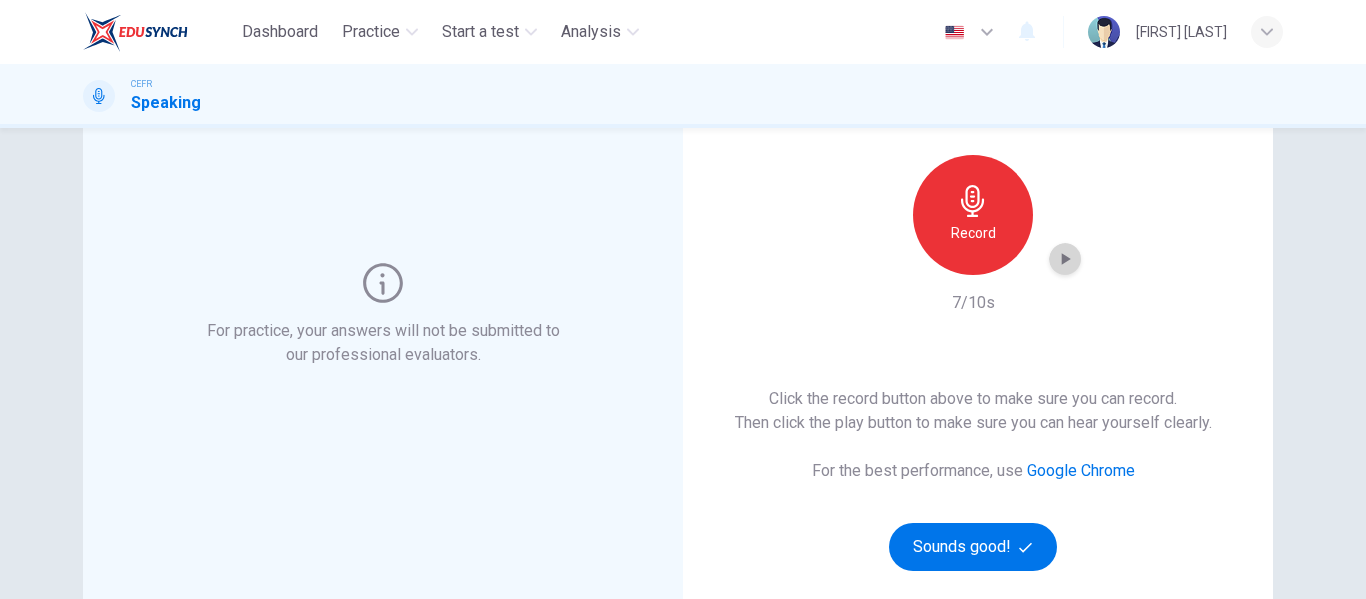 click at bounding box center (1065, 259) 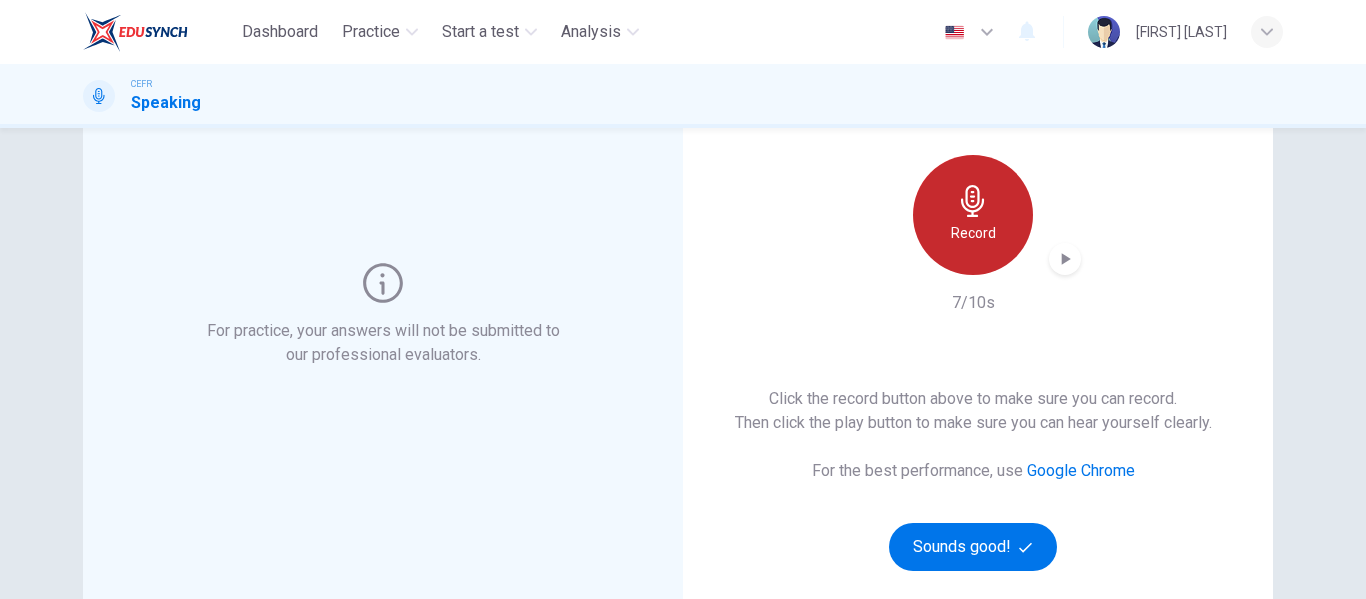 click on "Record" at bounding box center [973, 215] 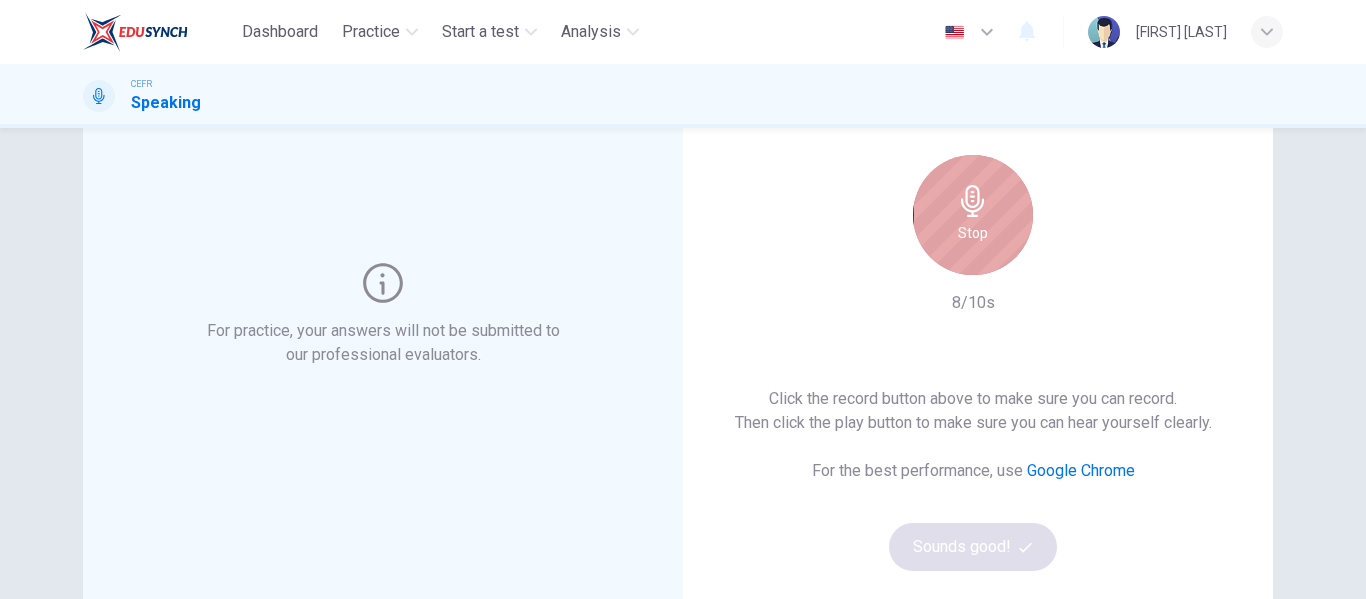 click on "Stop" at bounding box center (973, 215) 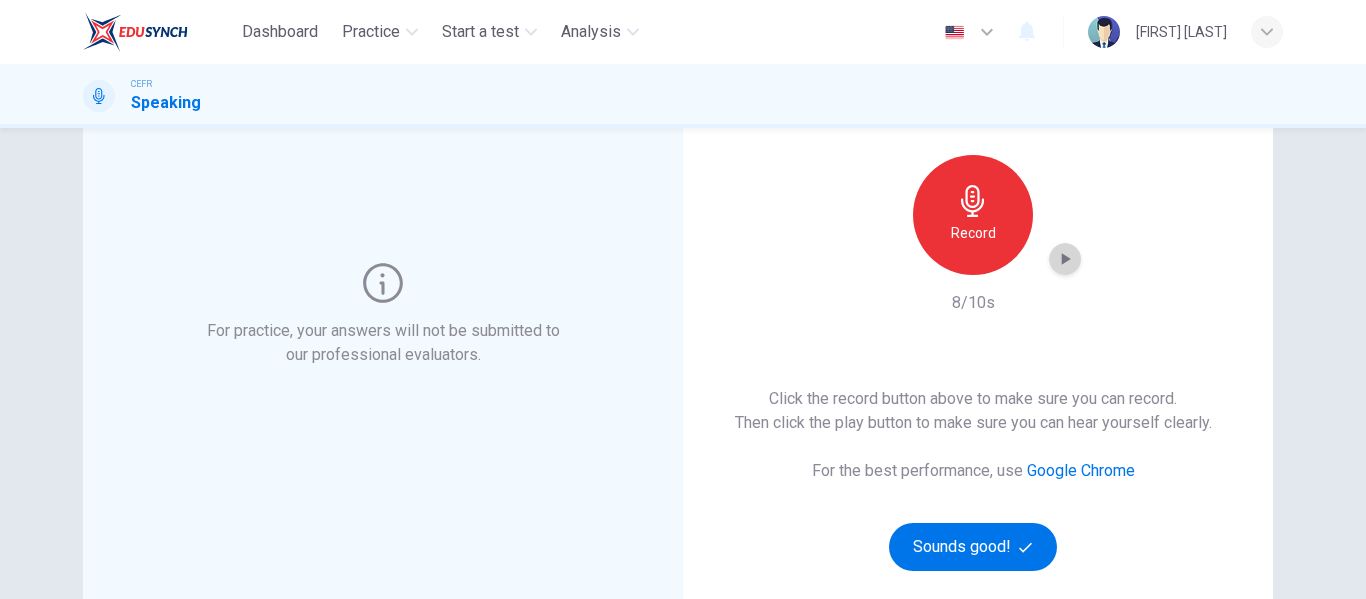 click at bounding box center [1065, 259] 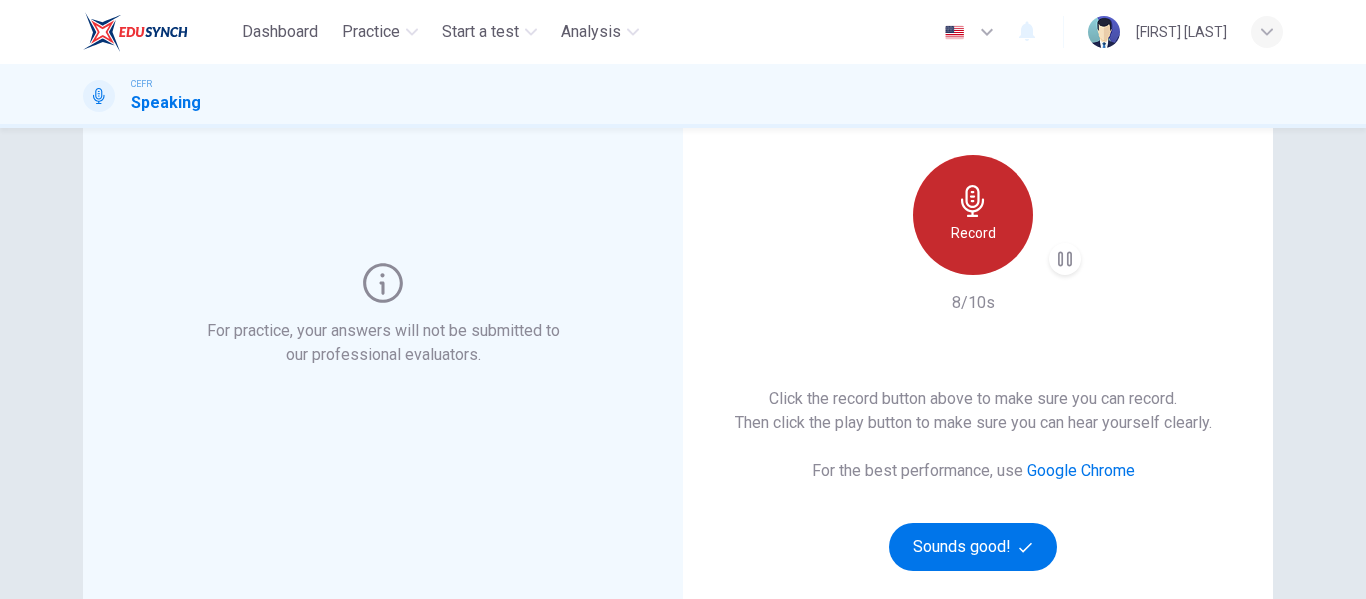 click at bounding box center [973, 201] 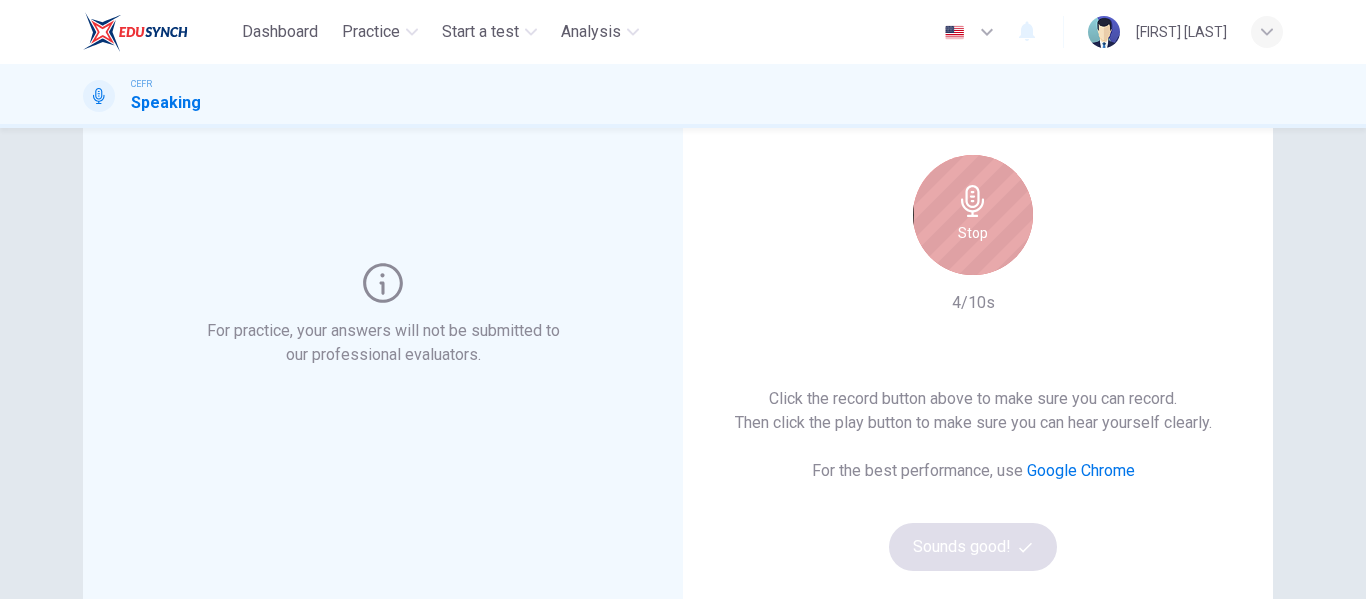 click at bounding box center [973, 201] 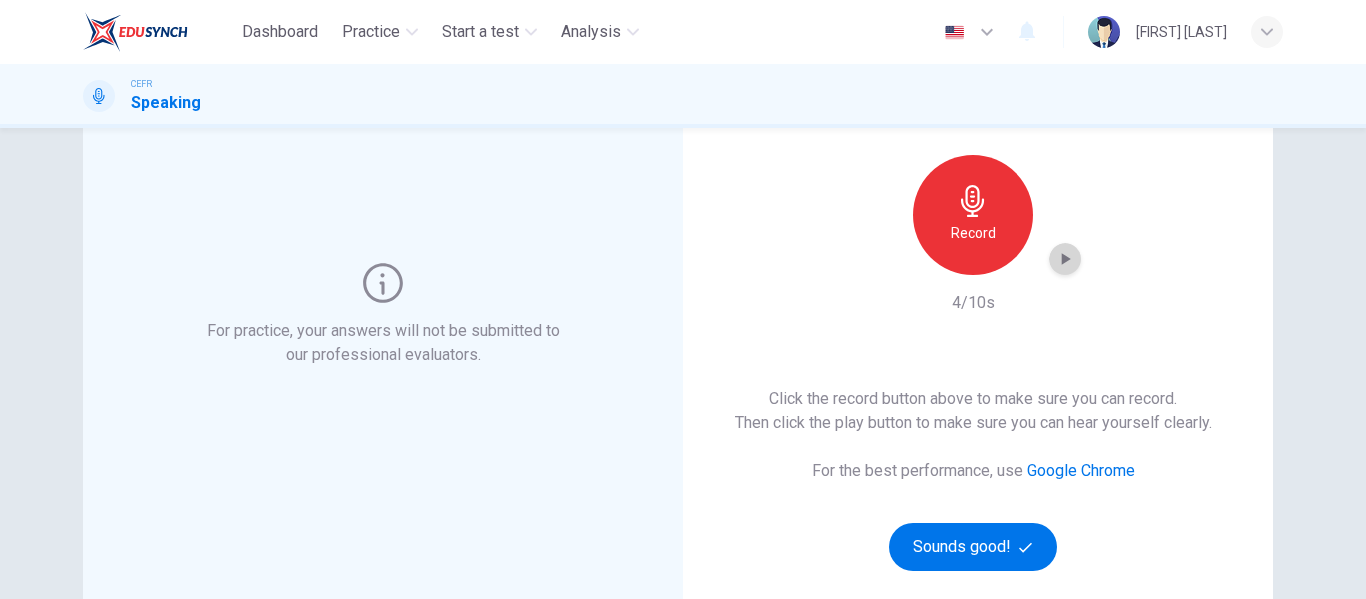 click at bounding box center (1065, 259) 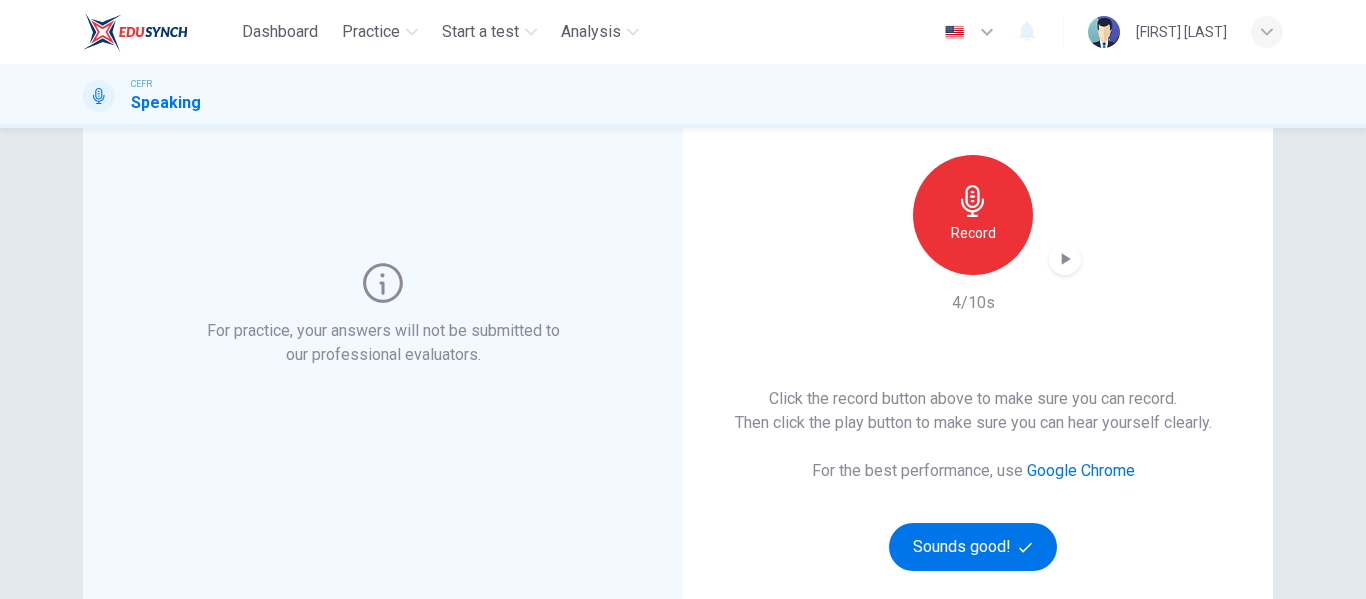 click on "Google Chrome" at bounding box center [1081, 470] 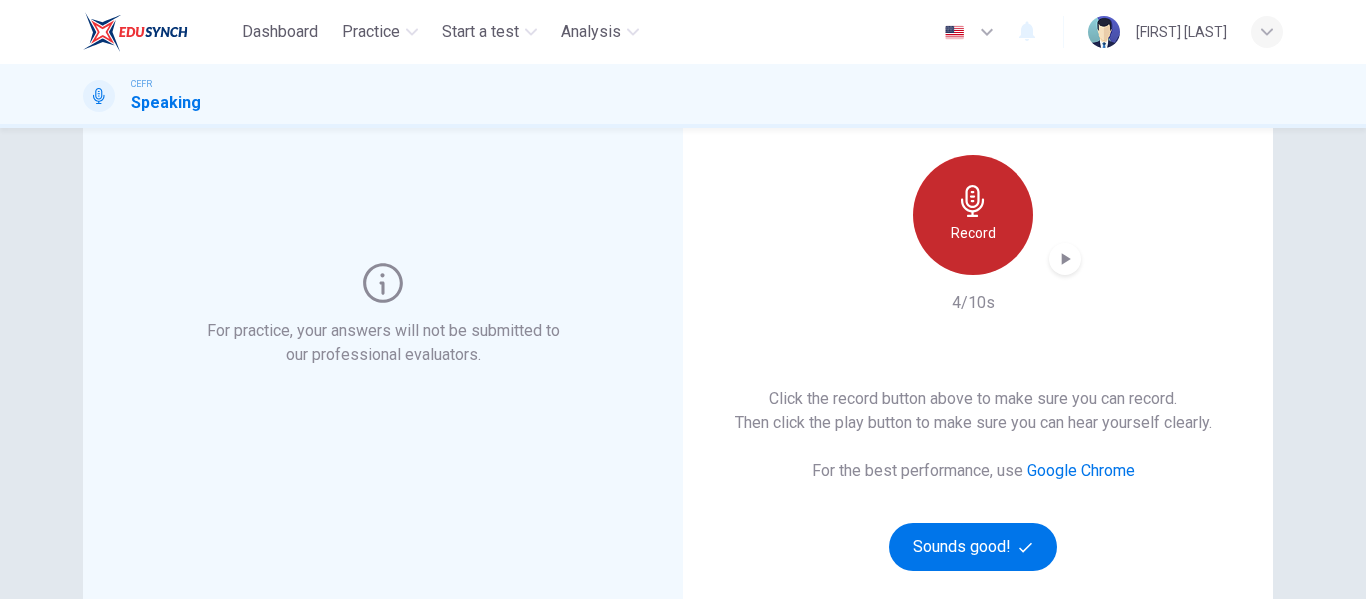 click on "Record" at bounding box center (973, 233) 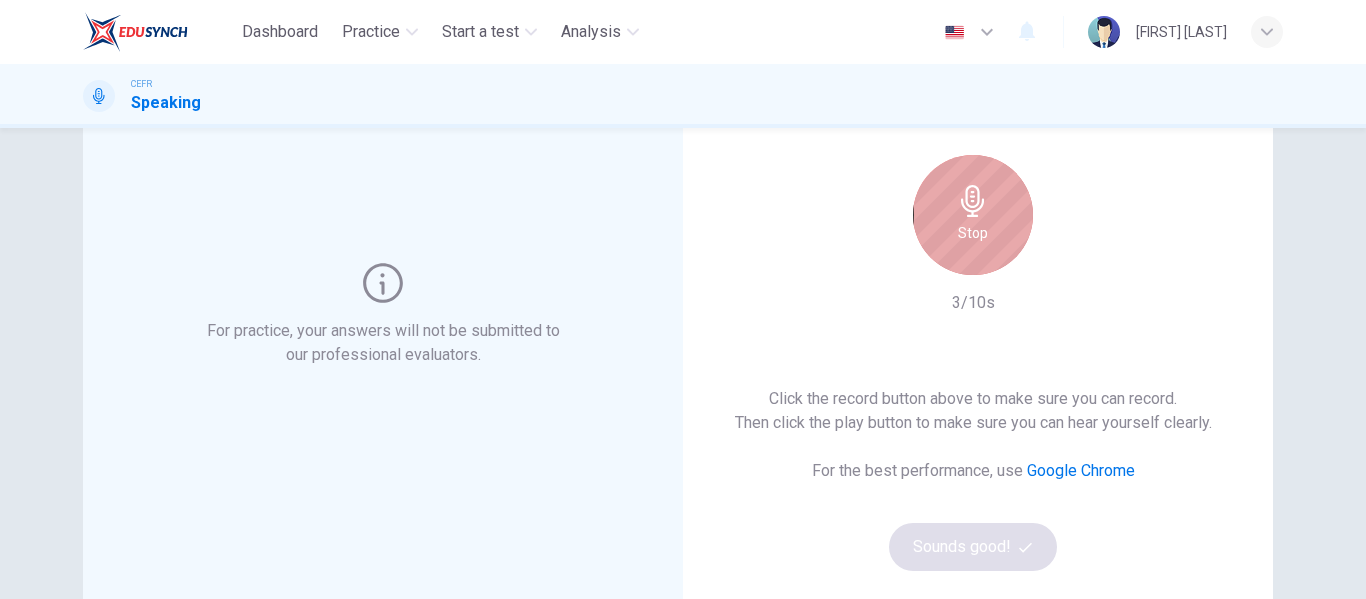 click on "Stop" at bounding box center (973, 233) 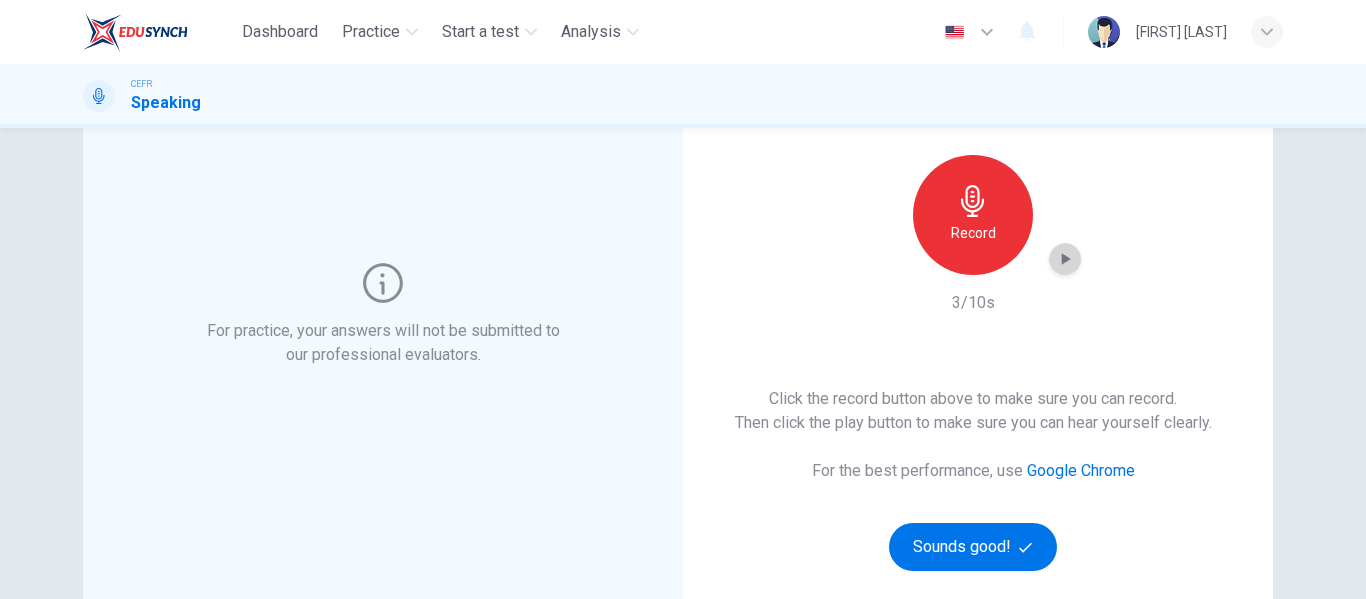 click at bounding box center [1065, 259] 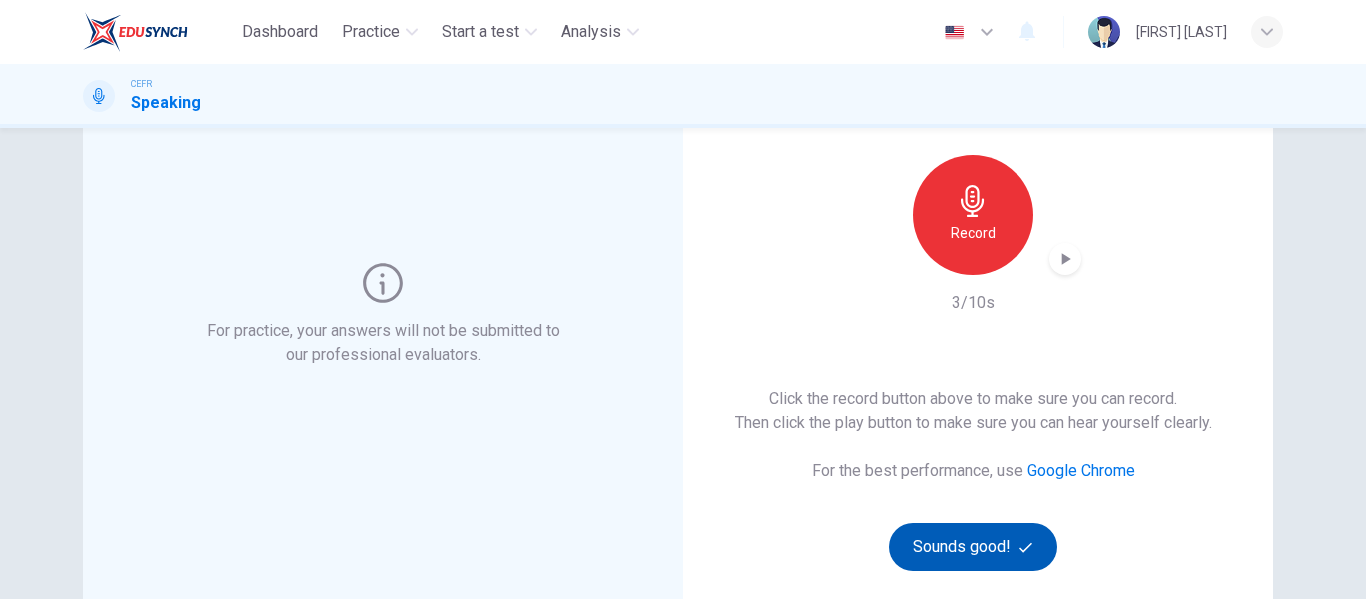 click on "Sounds good!" at bounding box center [973, 547] 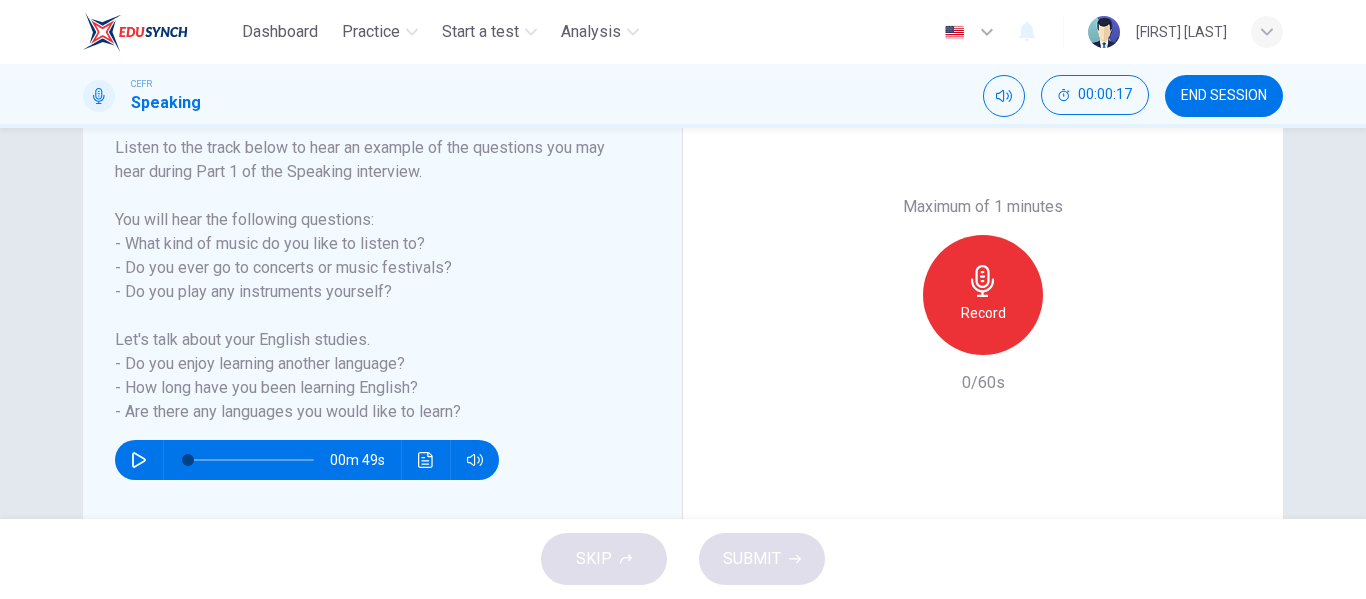 scroll, scrollTop: 322, scrollLeft: 0, axis: vertical 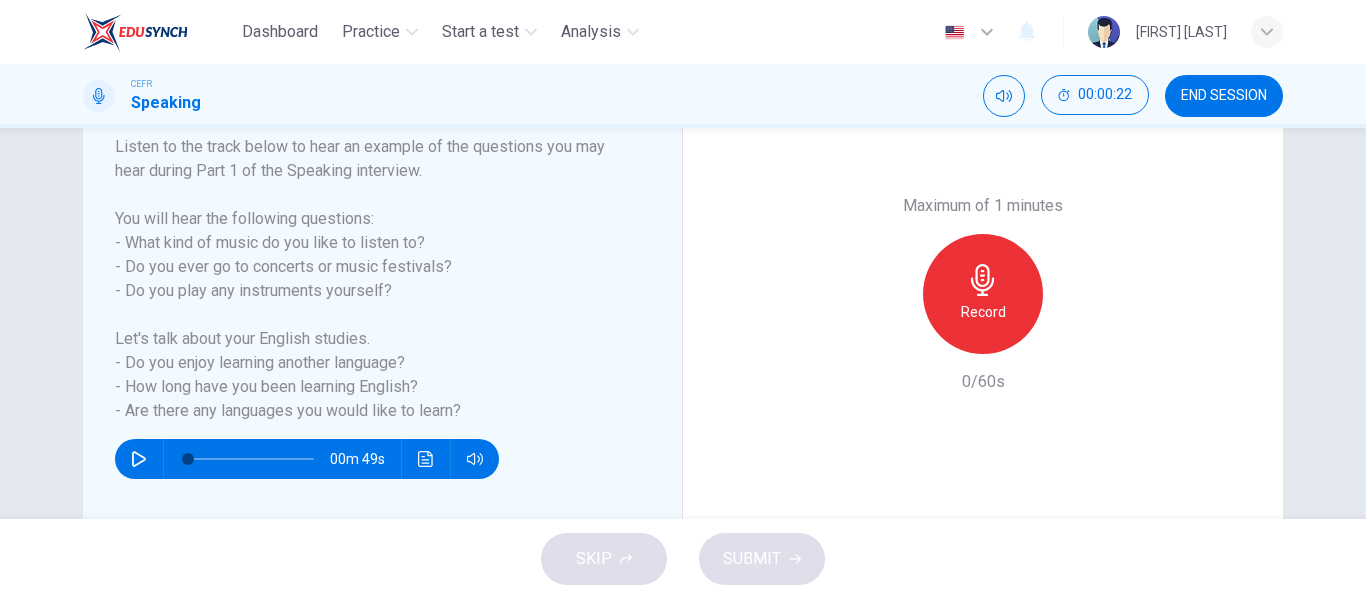 click on "CEFR Speaking 00:00:22 END SESSION" at bounding box center (683, 96) 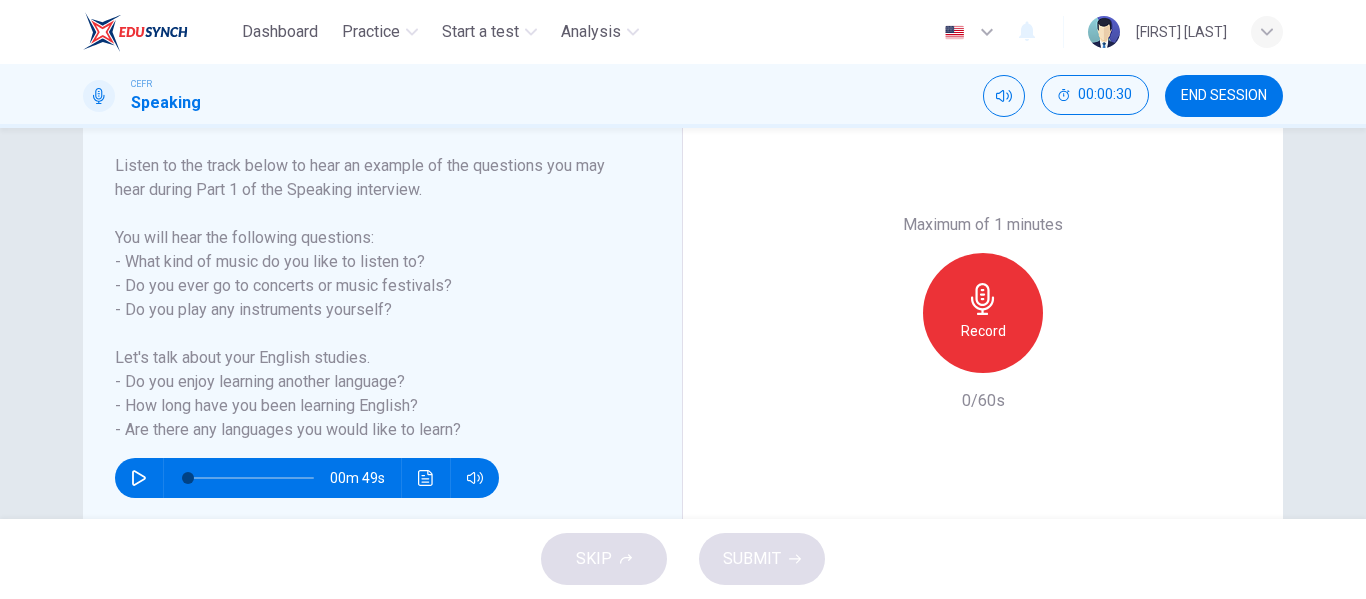 scroll, scrollTop: 304, scrollLeft: 0, axis: vertical 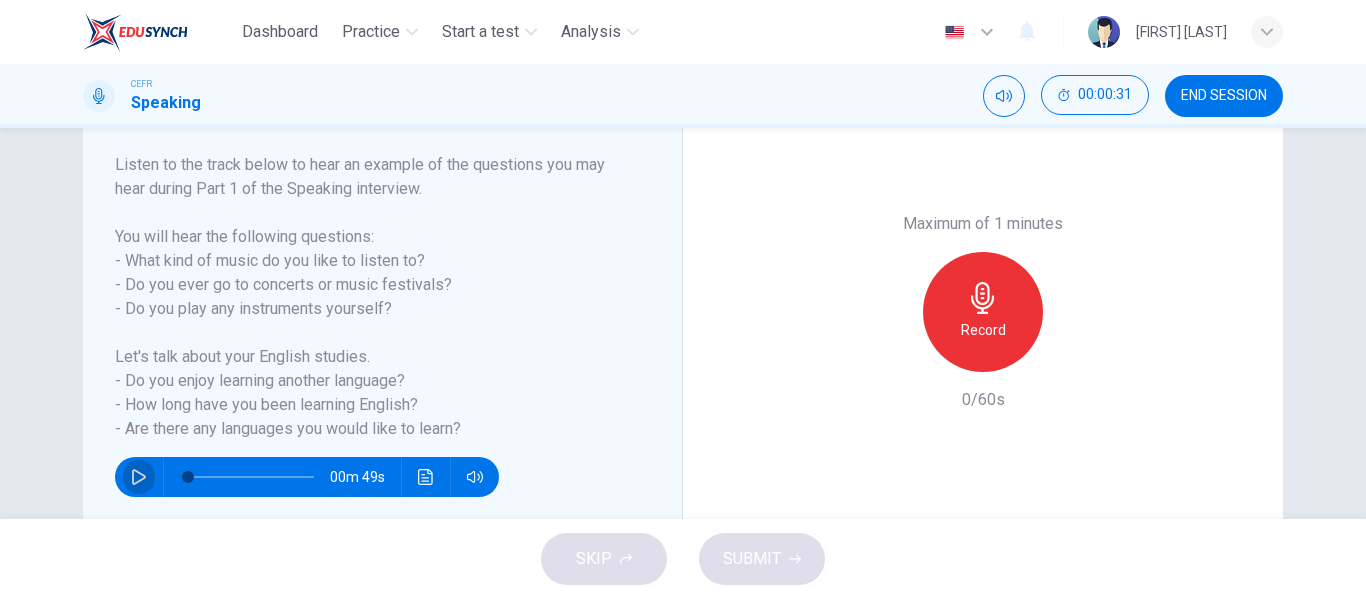 click at bounding box center (139, 477) 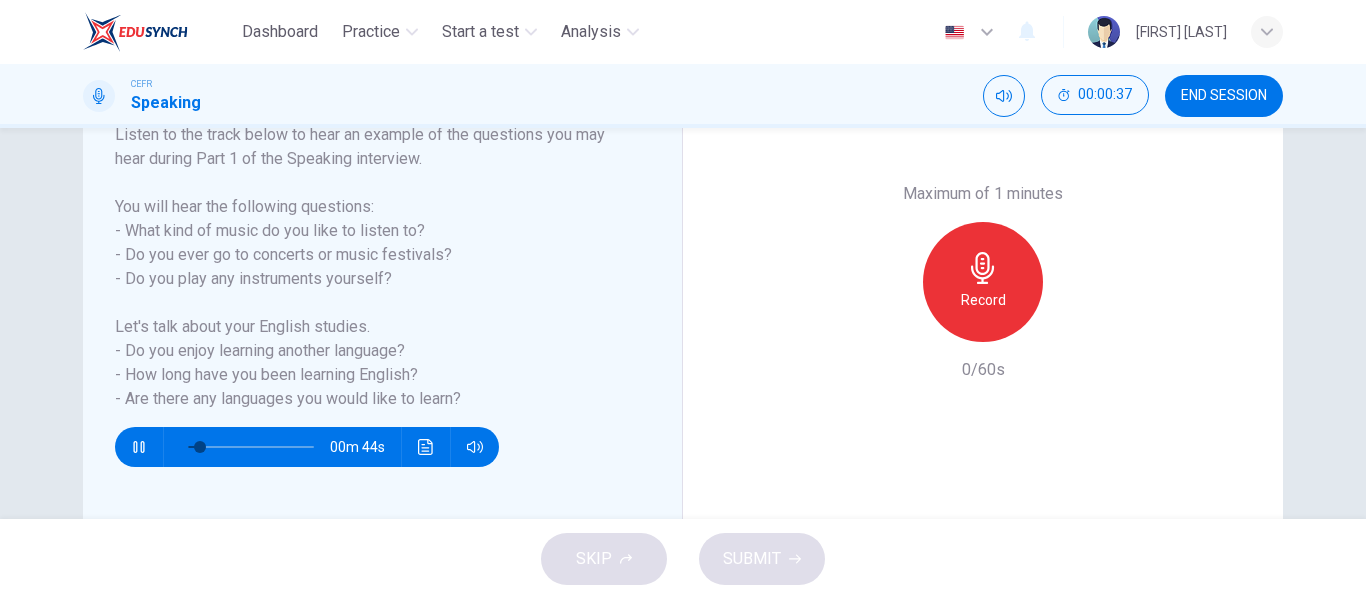 scroll, scrollTop: 333, scrollLeft: 0, axis: vertical 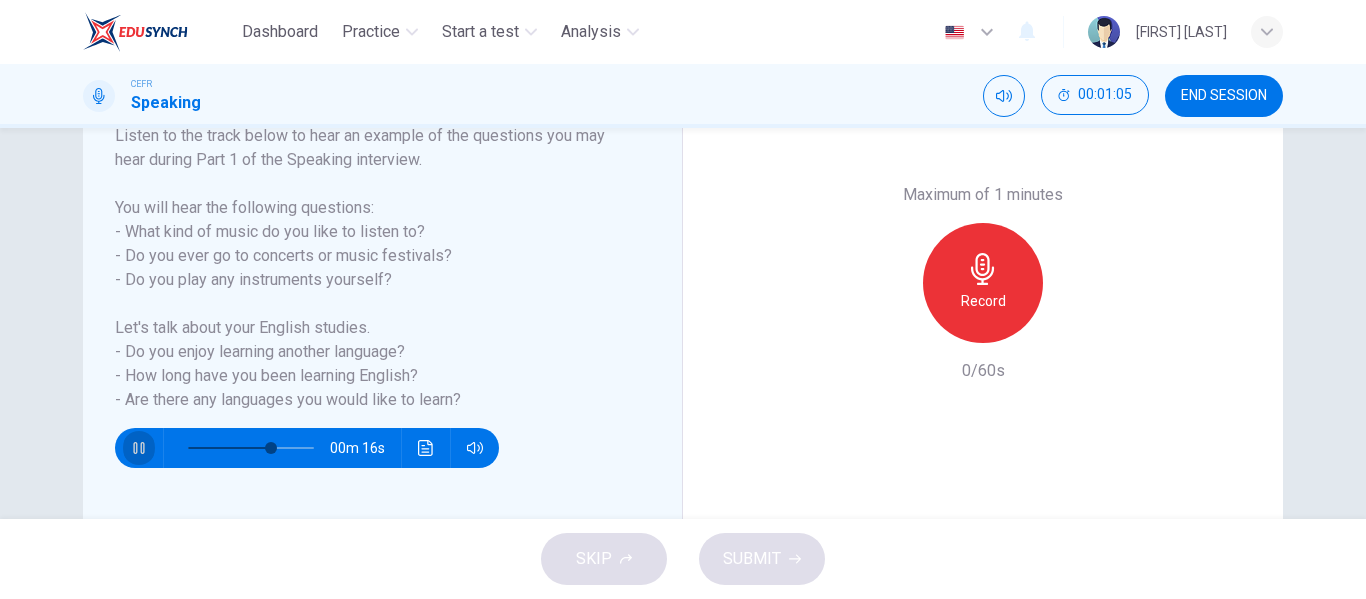 click at bounding box center [139, 448] 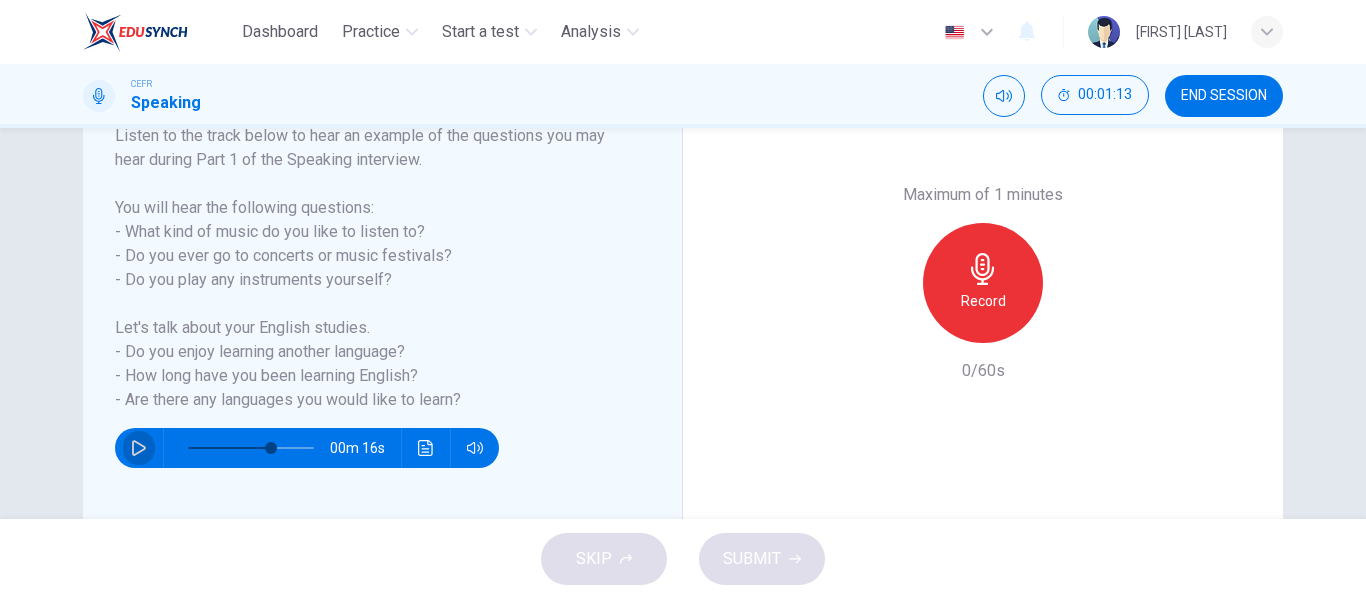 click at bounding box center [139, 448] 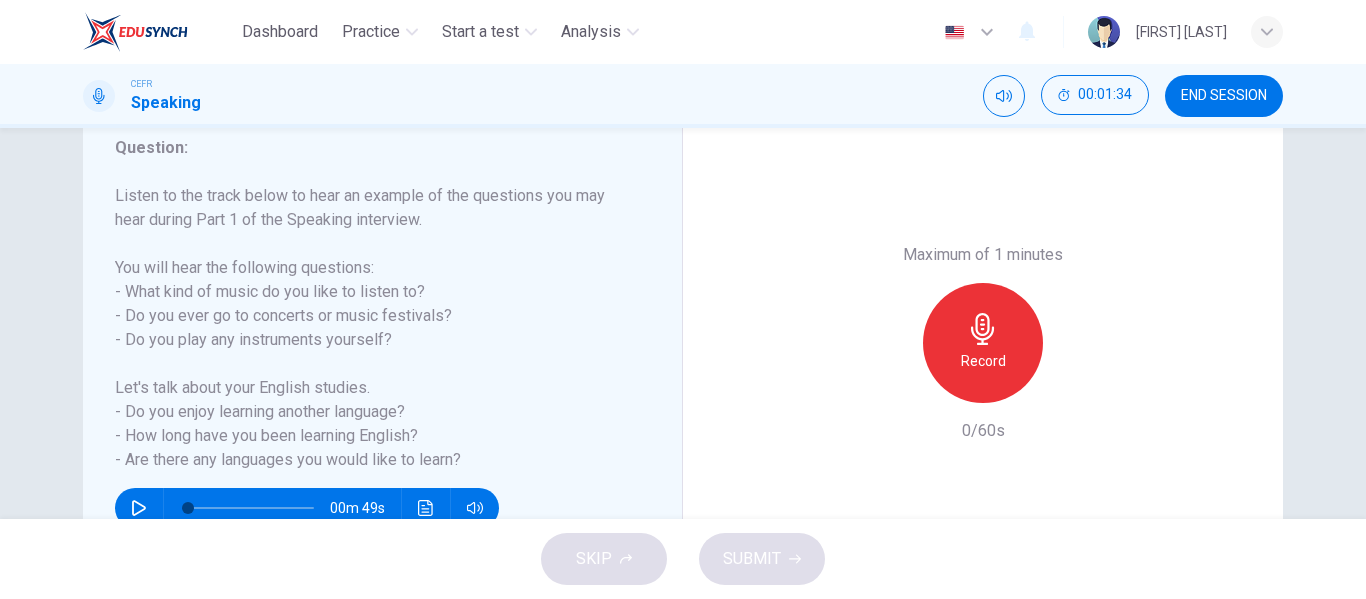 scroll, scrollTop: 272, scrollLeft: 0, axis: vertical 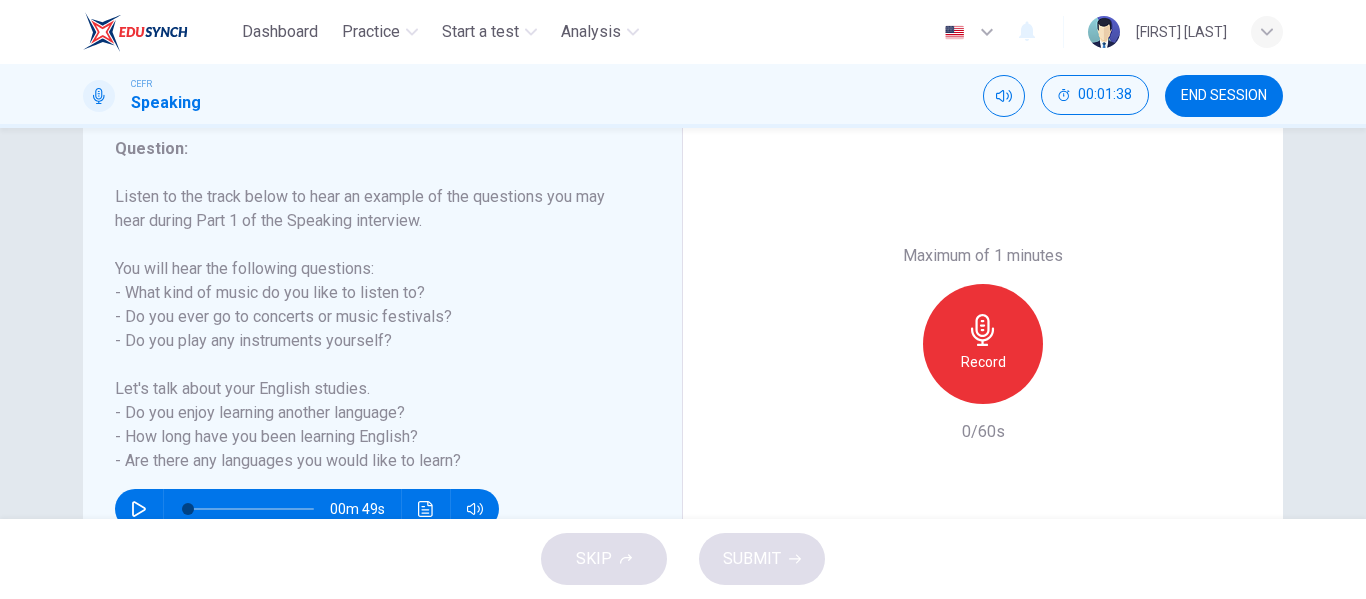 click at bounding box center (983, 330) 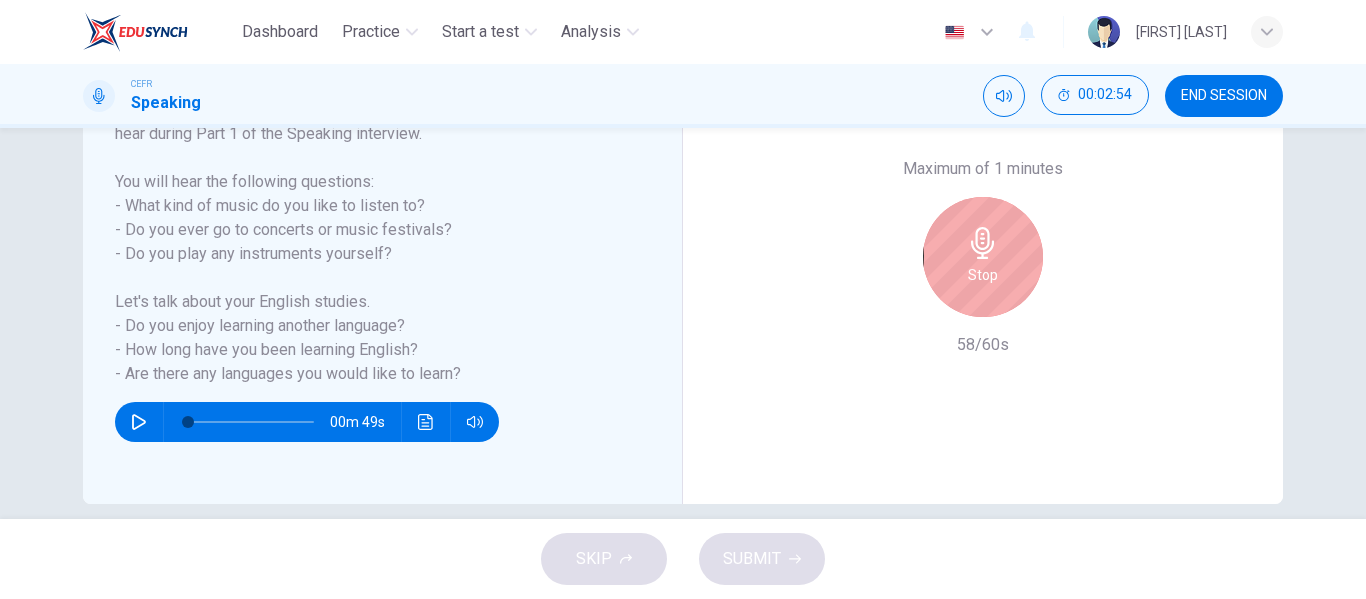 scroll, scrollTop: 356, scrollLeft: 0, axis: vertical 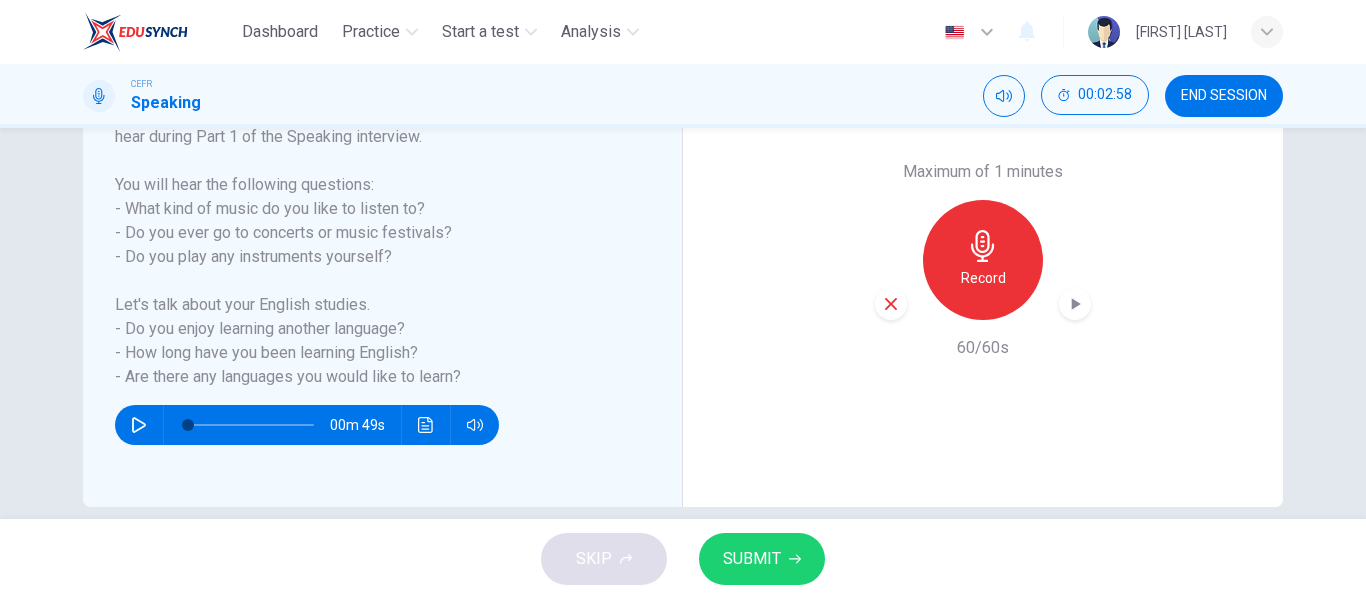 click at bounding box center (1076, 304) 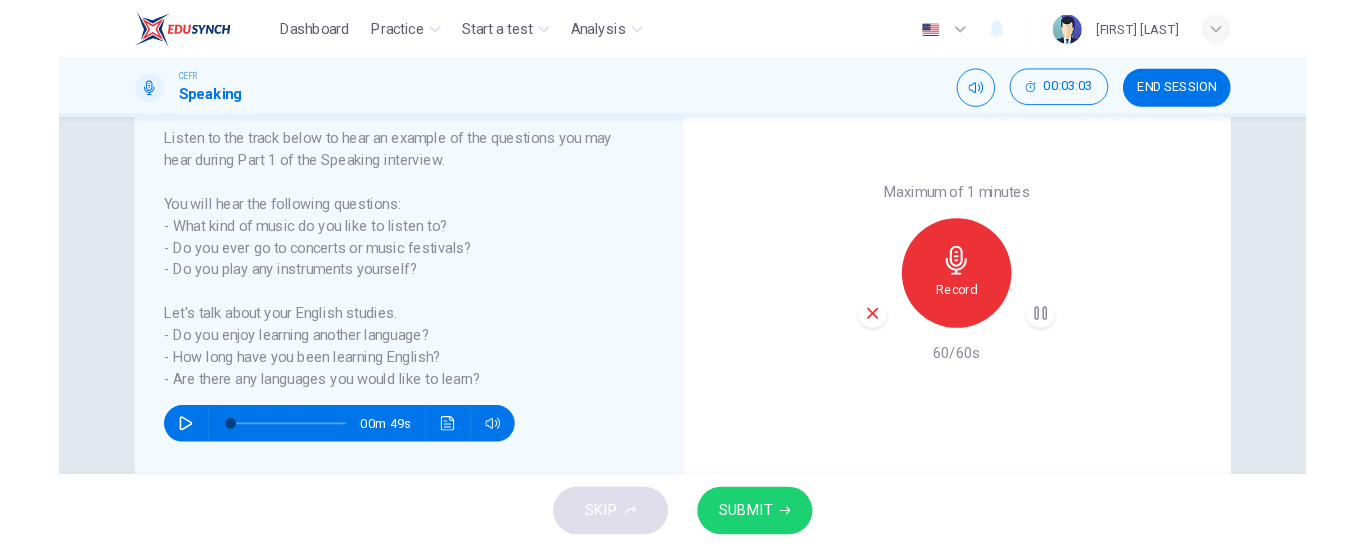 scroll, scrollTop: 315, scrollLeft: 0, axis: vertical 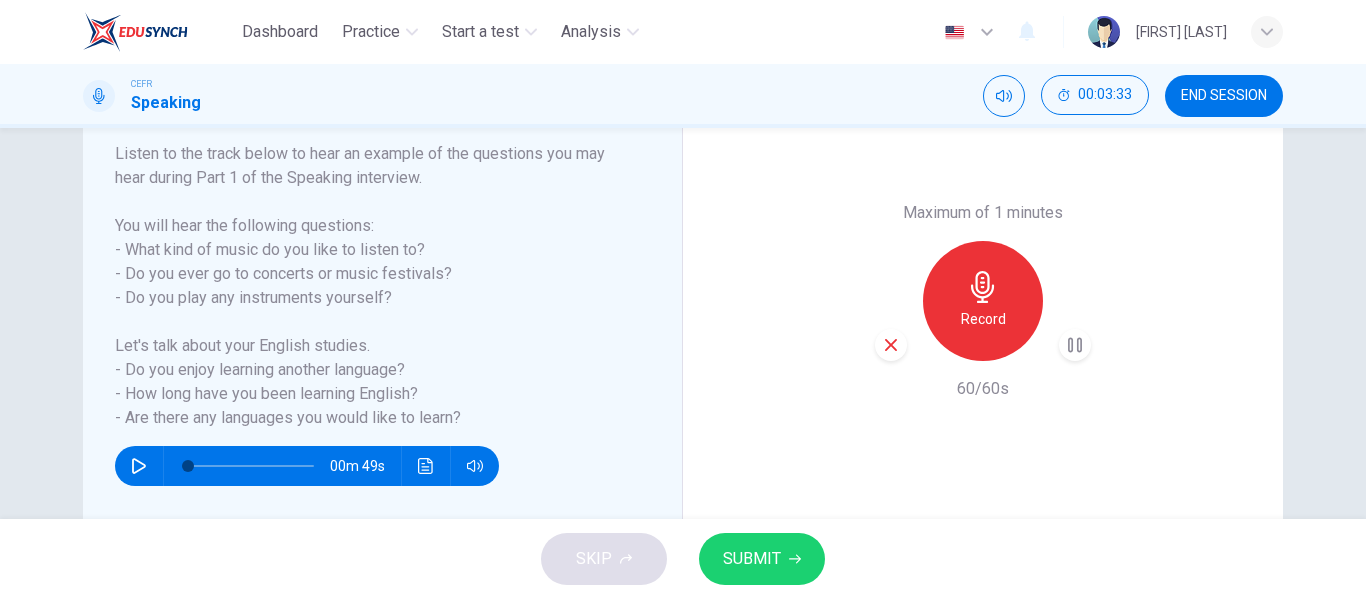 click at bounding box center (1075, 345) 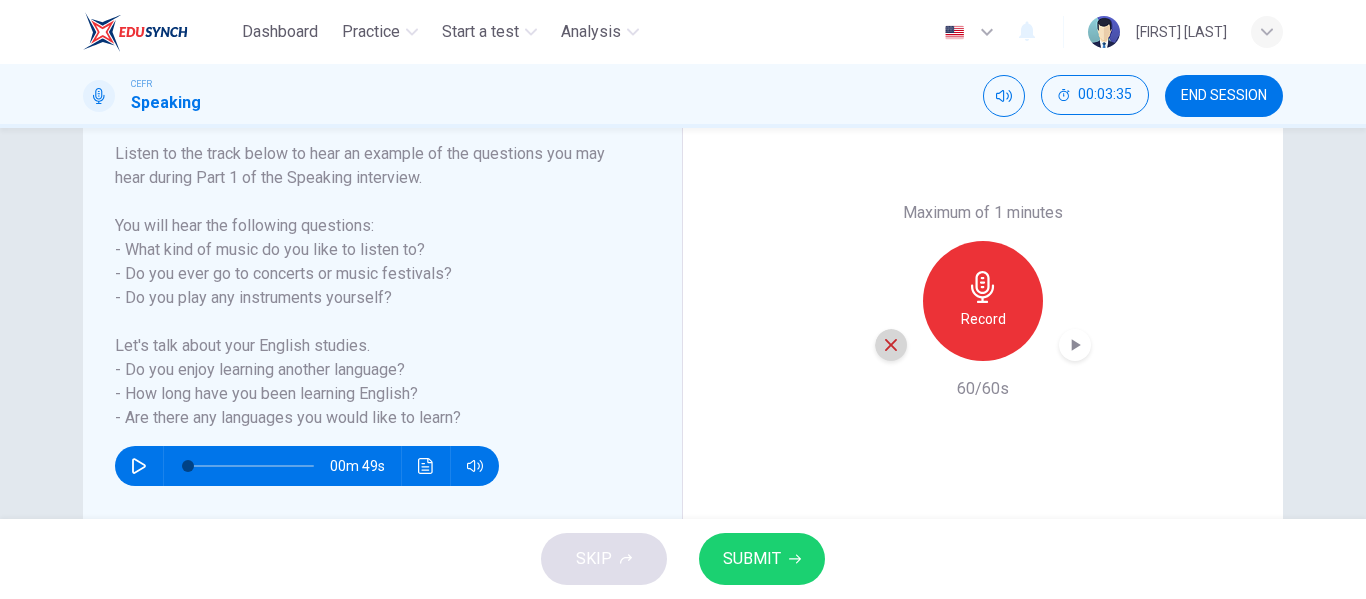 click at bounding box center (891, 345) 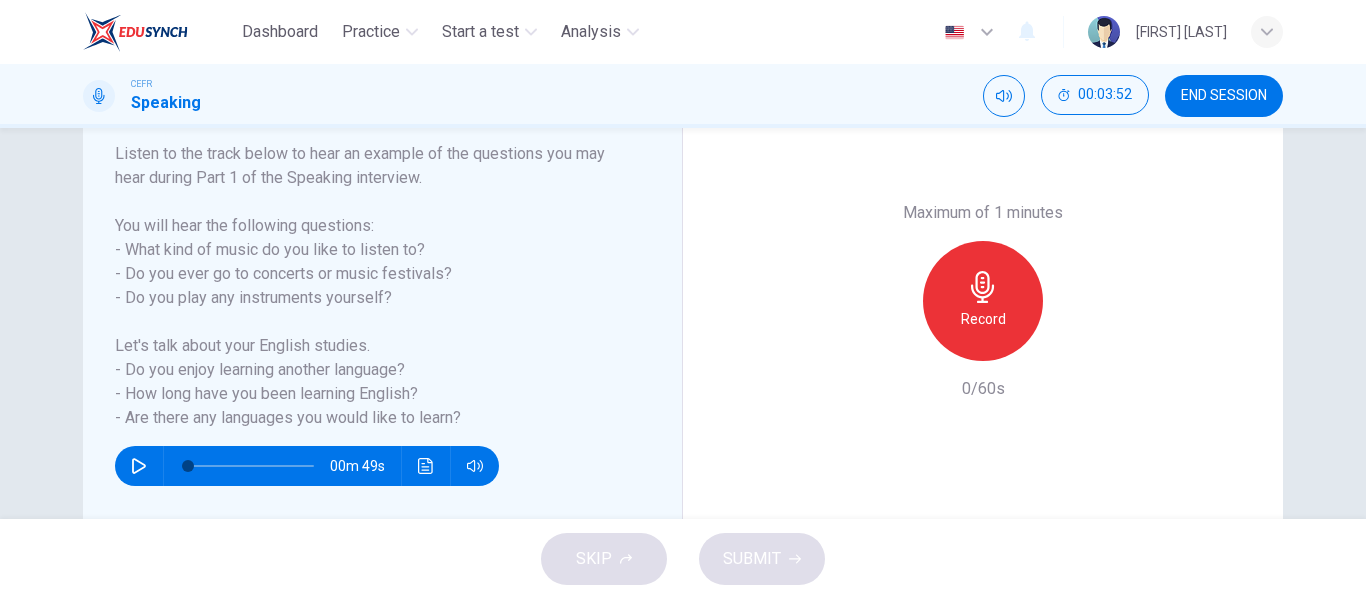 click on "Question : Listen to the track below to hear an example of the questions you may hear during Part 1 of the Speaking interview.  You will hear the following questions:
- What kind of music do you like to listen to?
- Do you ever go to concerts or music festivals?
- Do you play any instruments yourself?
Let's talk about your English studies.
- Do you enjoy learning another language?
- How long have you been learning English?
- Are there any languages you would like to learn? 00m 49s" at bounding box center [390, 301] 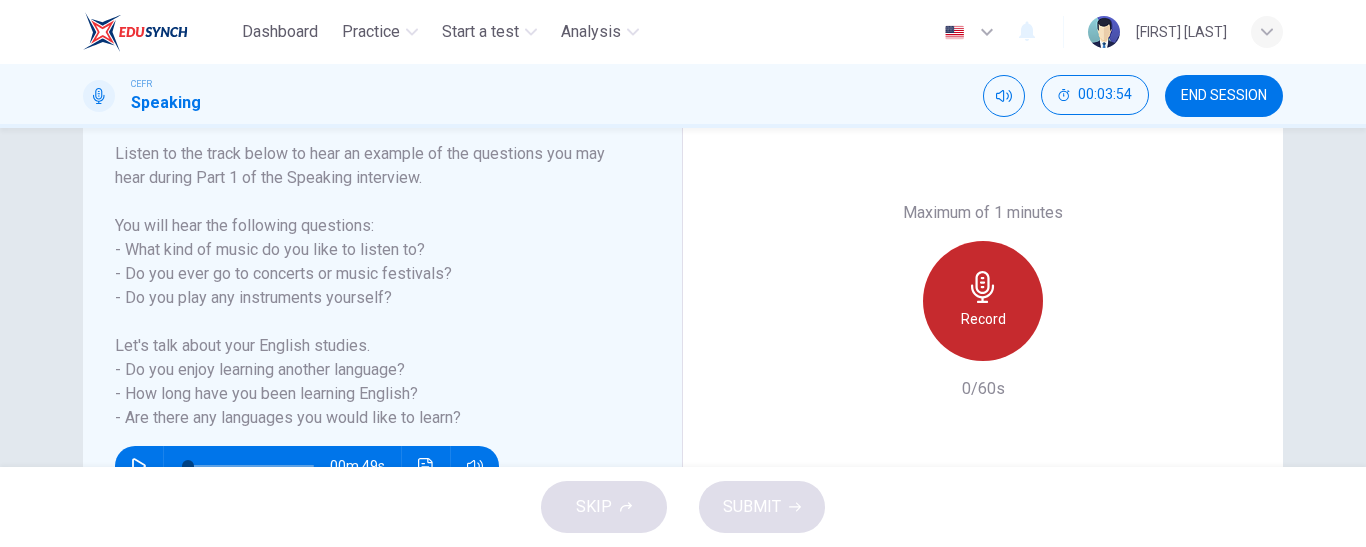 click on "Record" at bounding box center [983, 319] 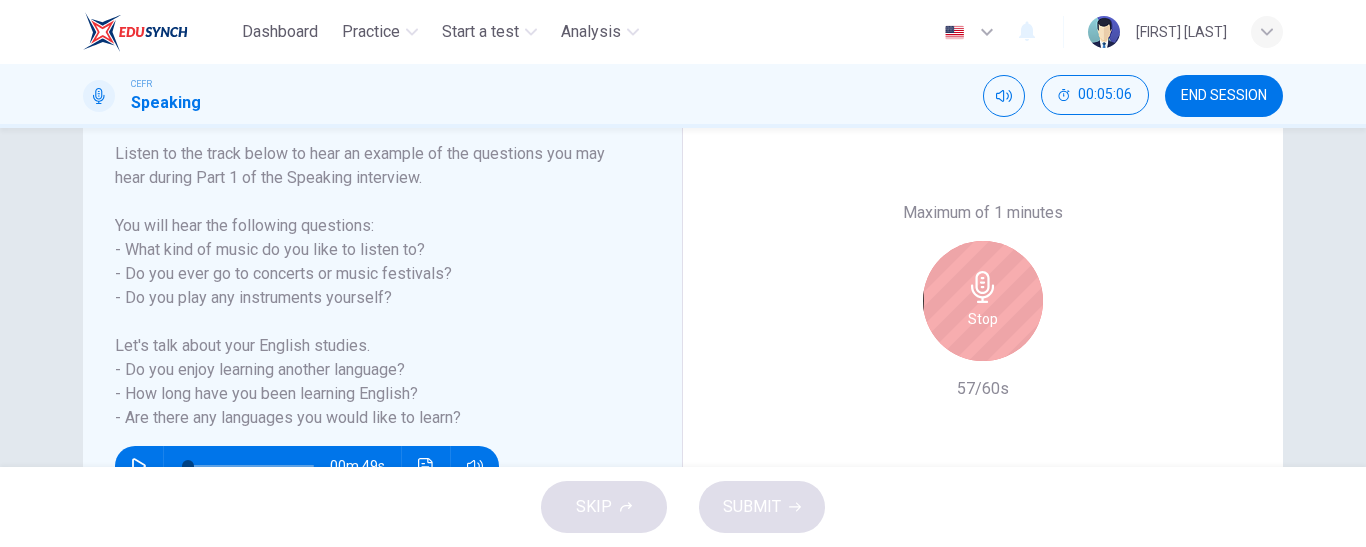 click on "Stop" at bounding box center [983, 319] 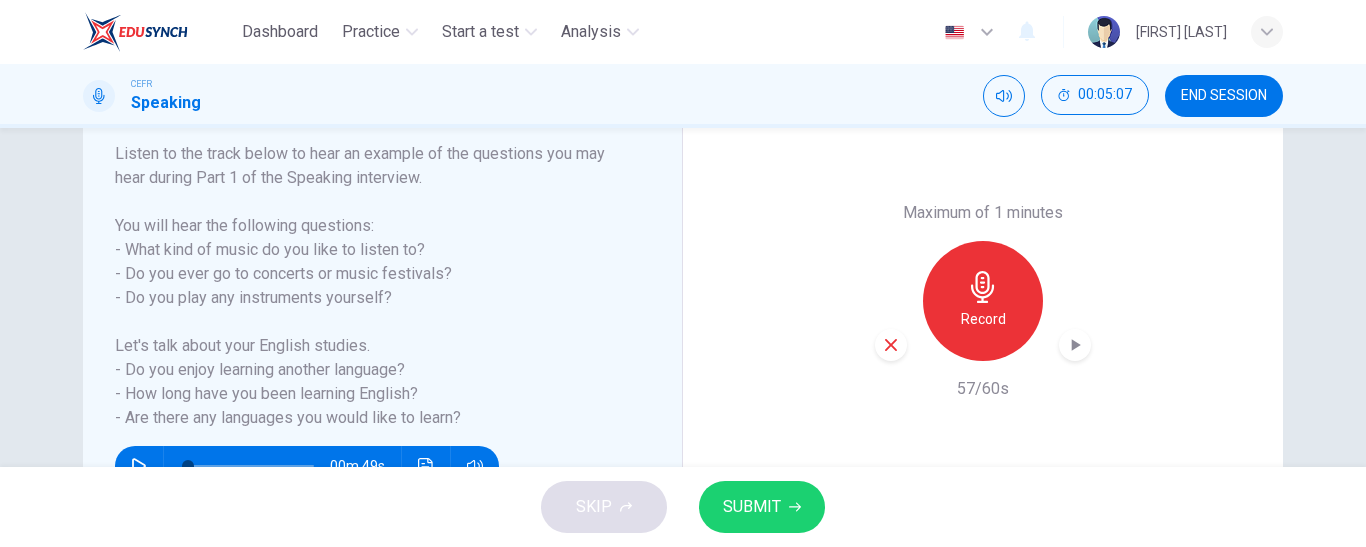 click at bounding box center (1075, 345) 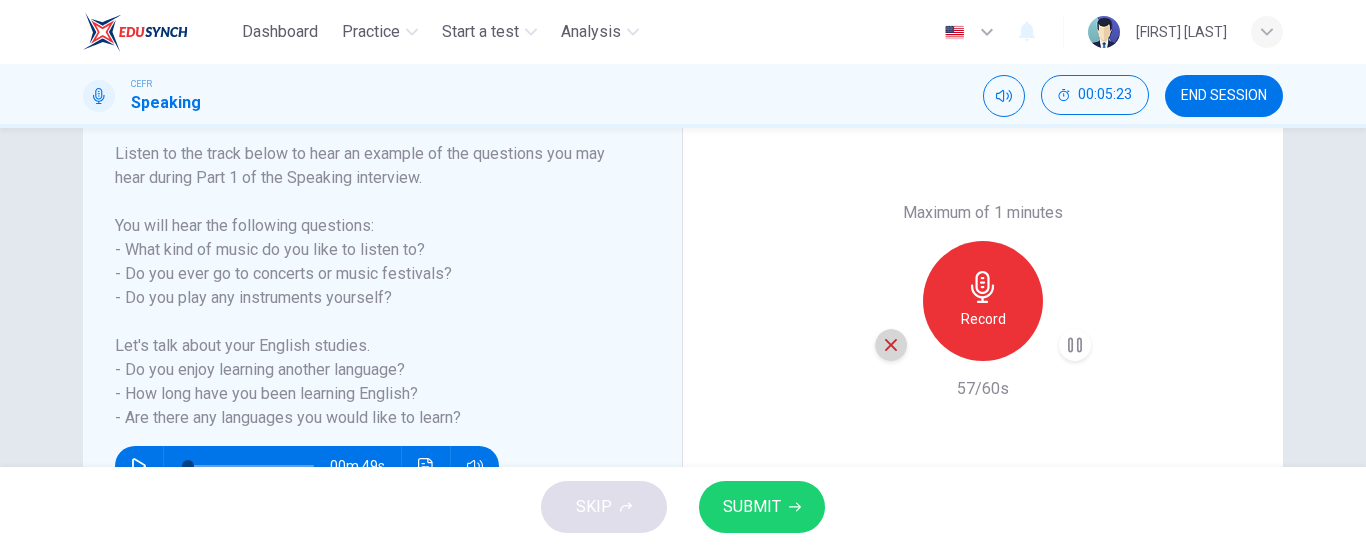 click at bounding box center (891, 345) 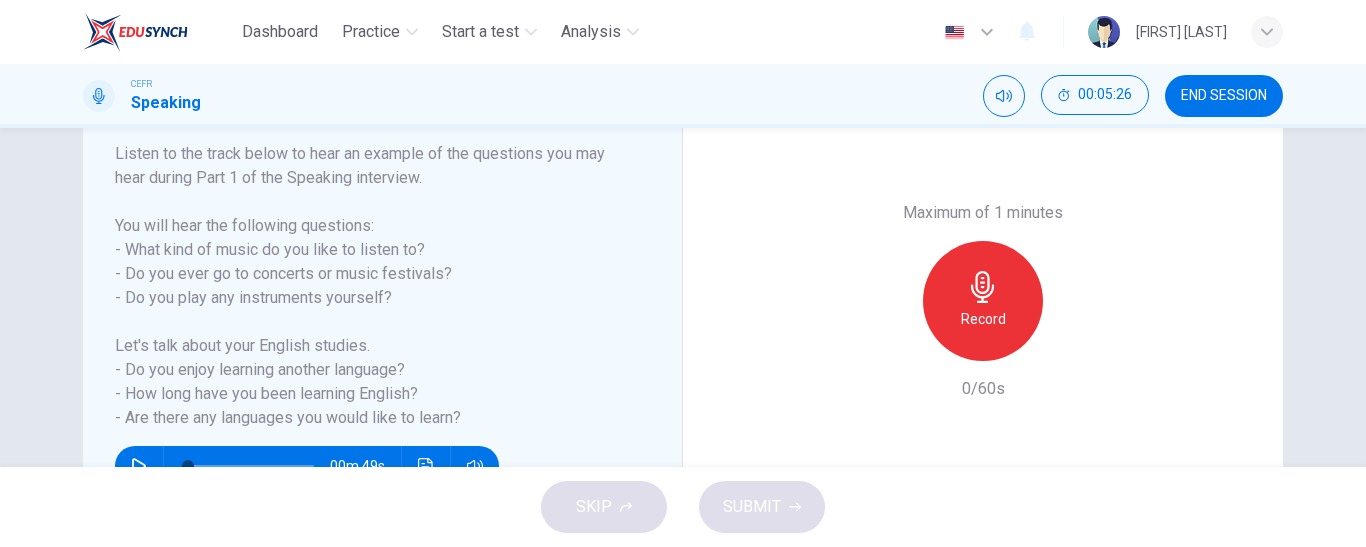 click on "Maximum of 1 minutes Record 0/60s" at bounding box center [983, 301] 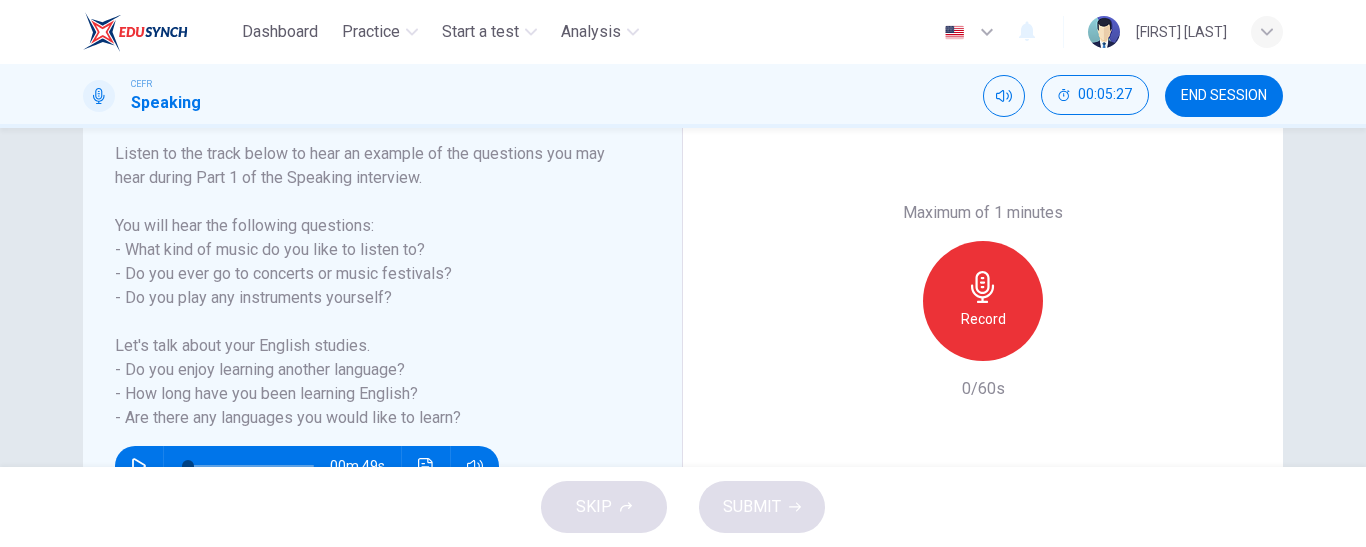 scroll, scrollTop: 436, scrollLeft: 0, axis: vertical 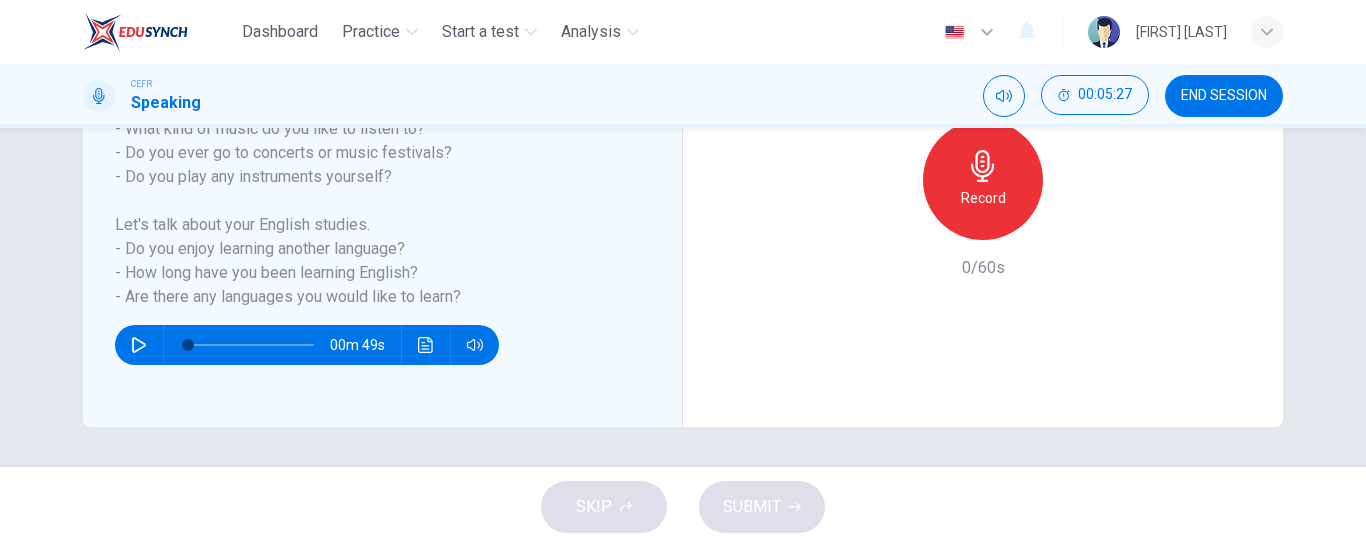 click on "Record" at bounding box center (983, 180) 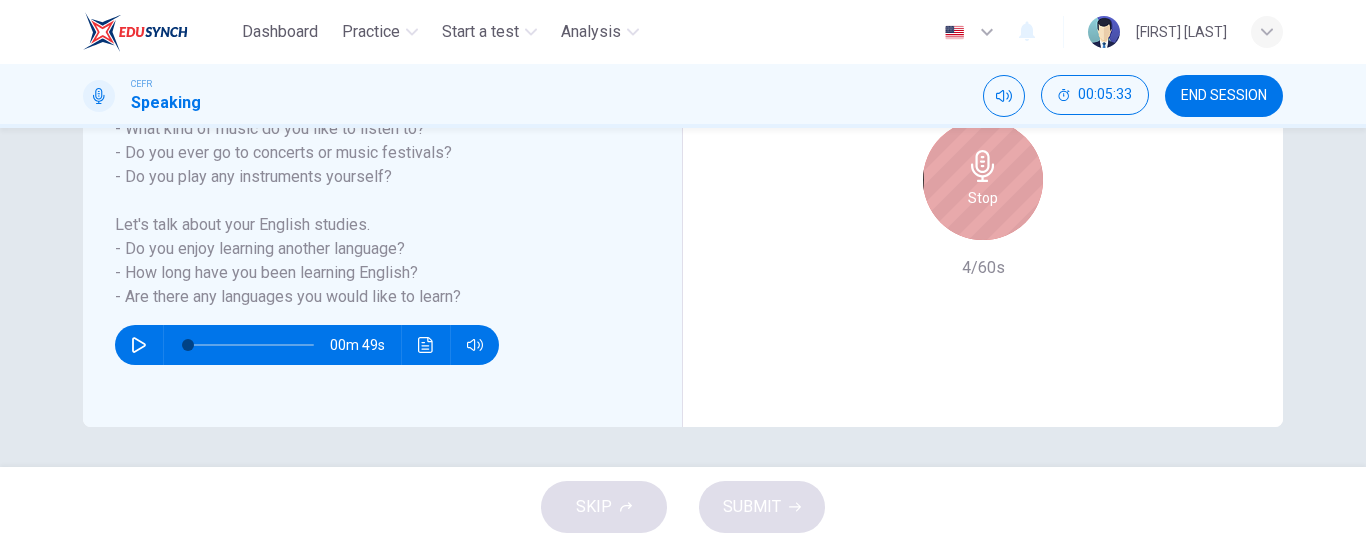 click at bounding box center (983, 166) 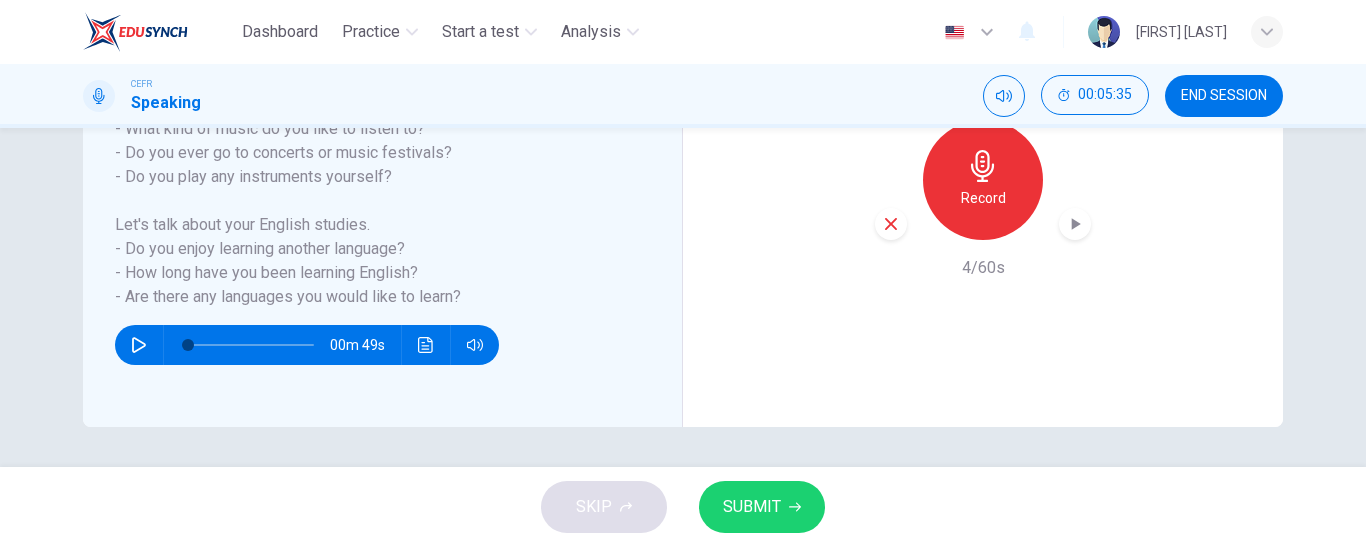 click at bounding box center [1075, 224] 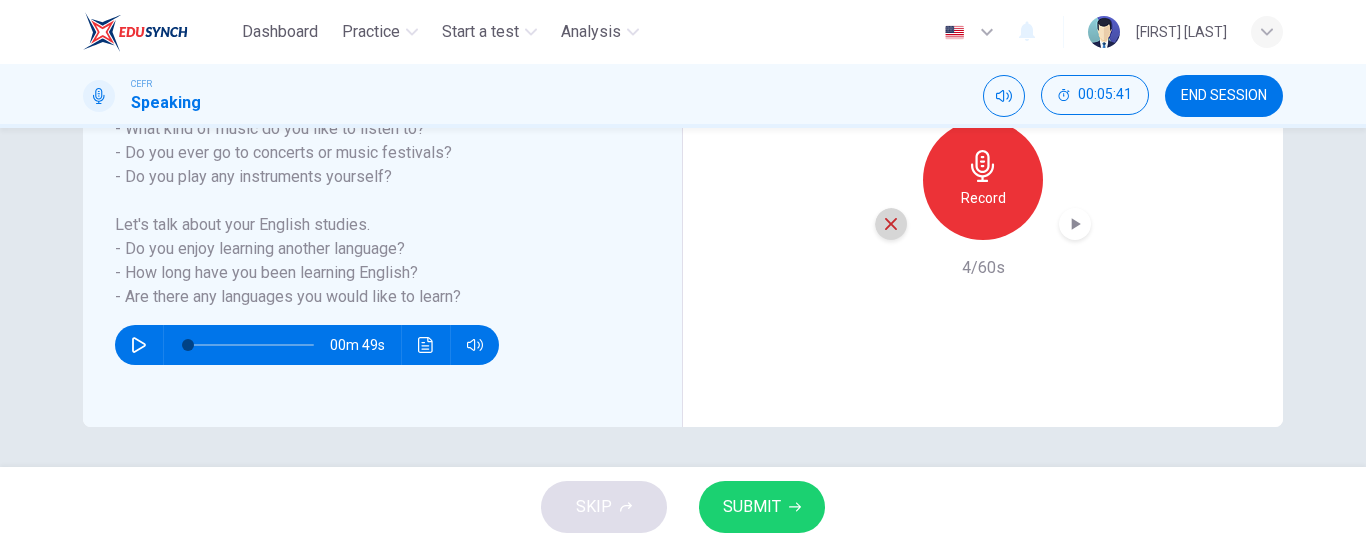 click at bounding box center (891, 224) 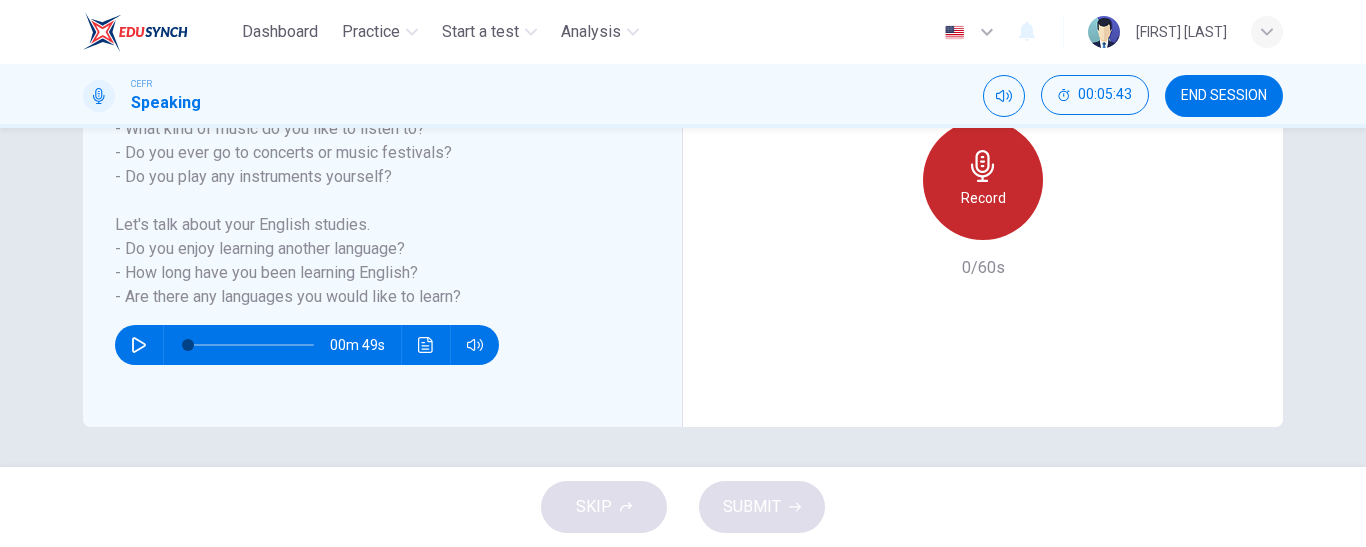 click on "Record" at bounding box center [983, 198] 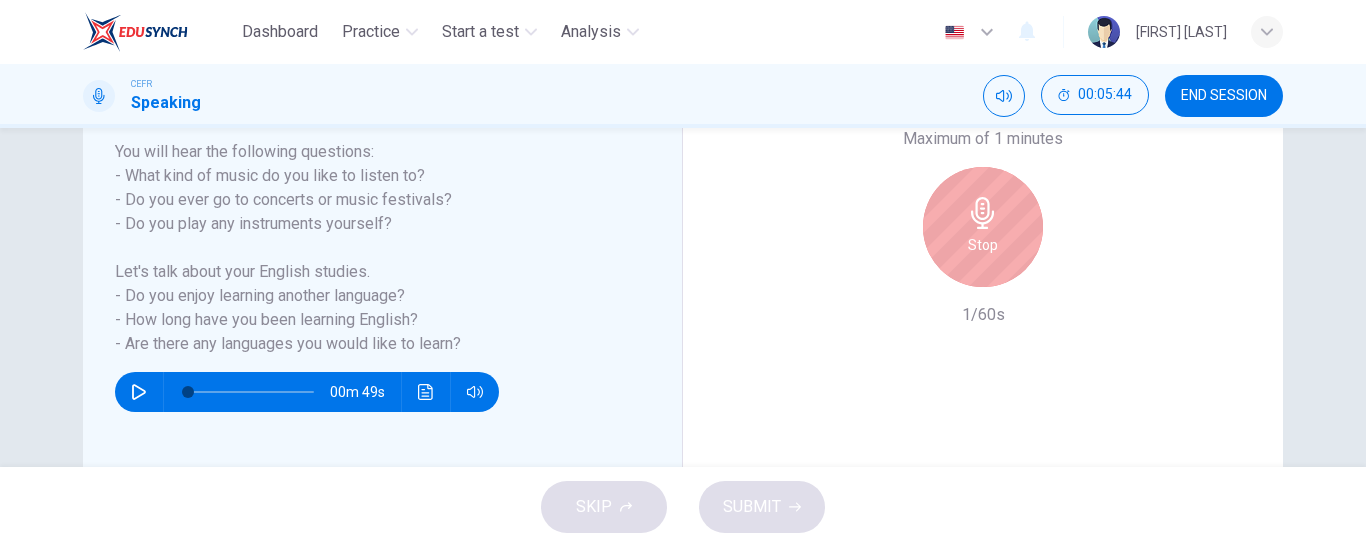 scroll, scrollTop: 387, scrollLeft: 0, axis: vertical 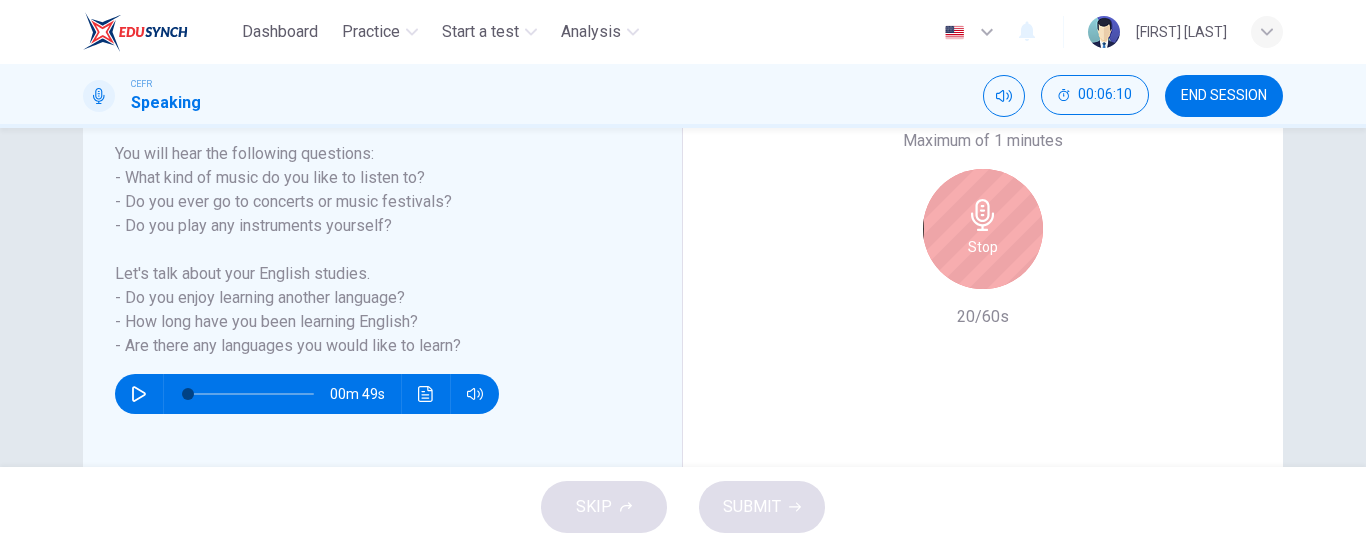 click on "Stop" at bounding box center [983, 229] 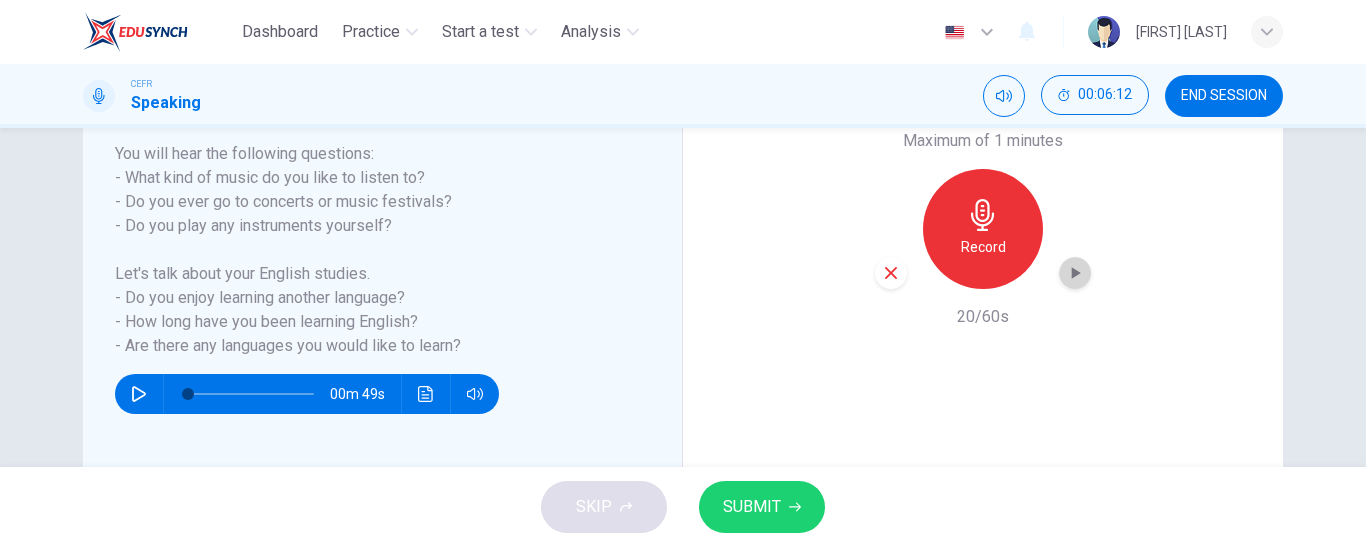 click at bounding box center [1075, 273] 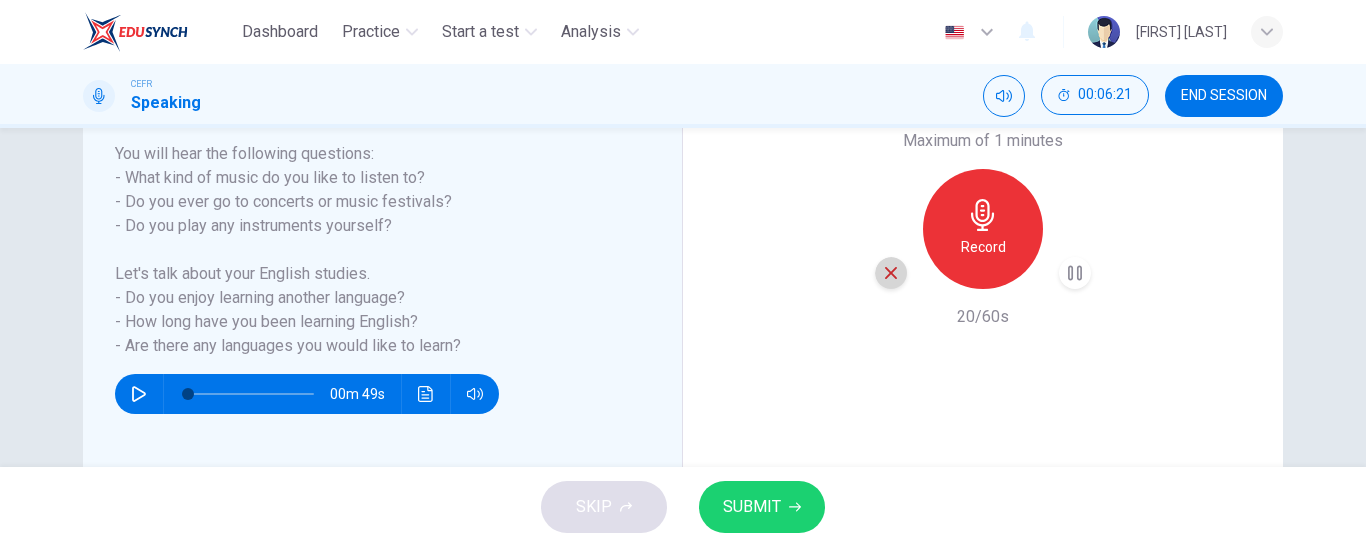 click at bounding box center (891, 273) 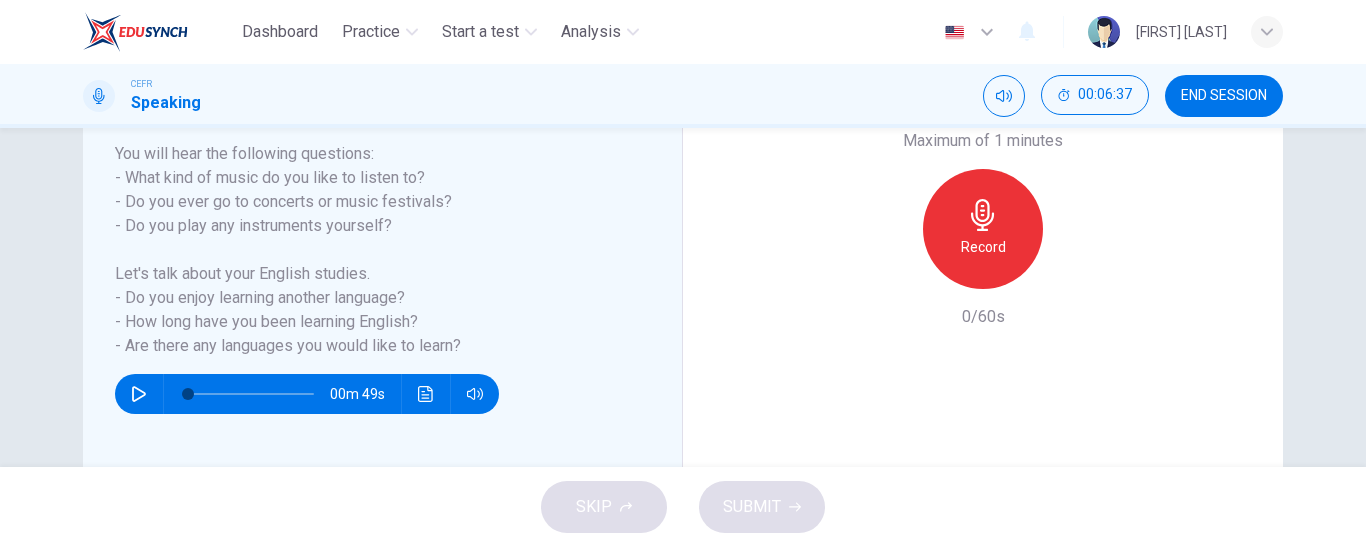 click on "END SESSION" at bounding box center [1224, 96] 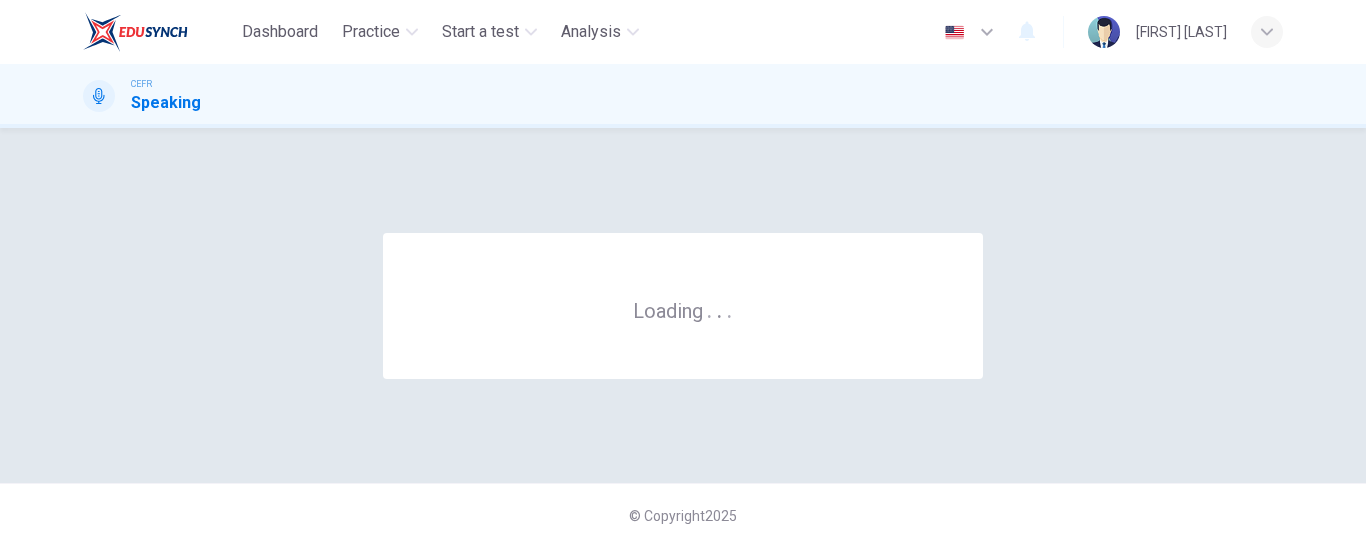 scroll, scrollTop: 0, scrollLeft: 0, axis: both 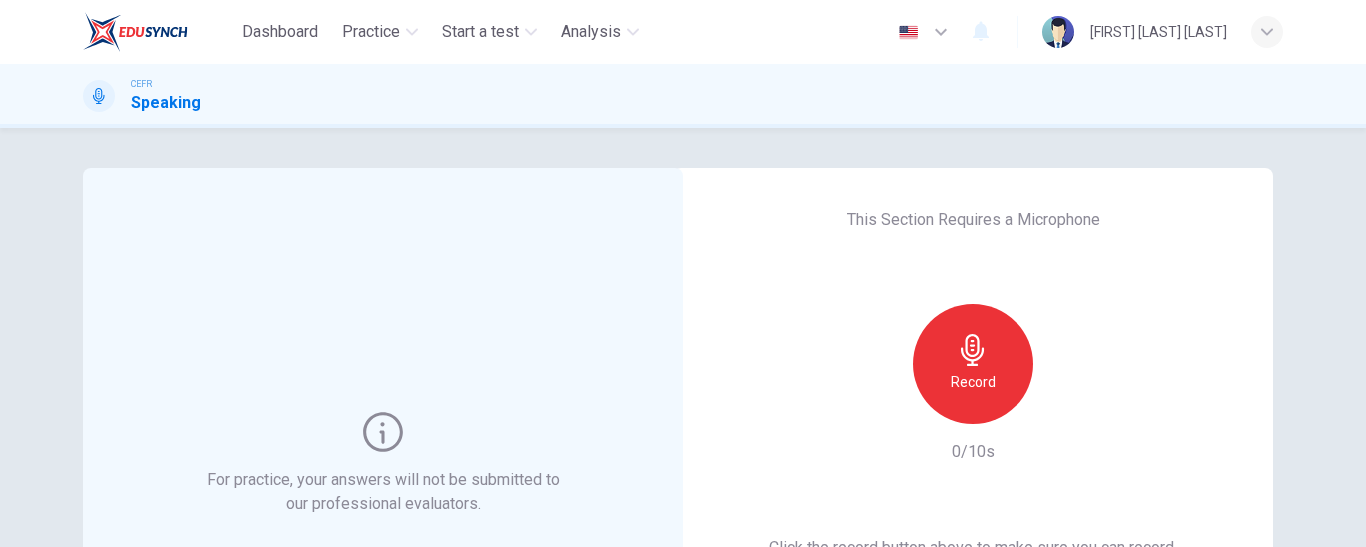 click on "Record" at bounding box center (973, 364) 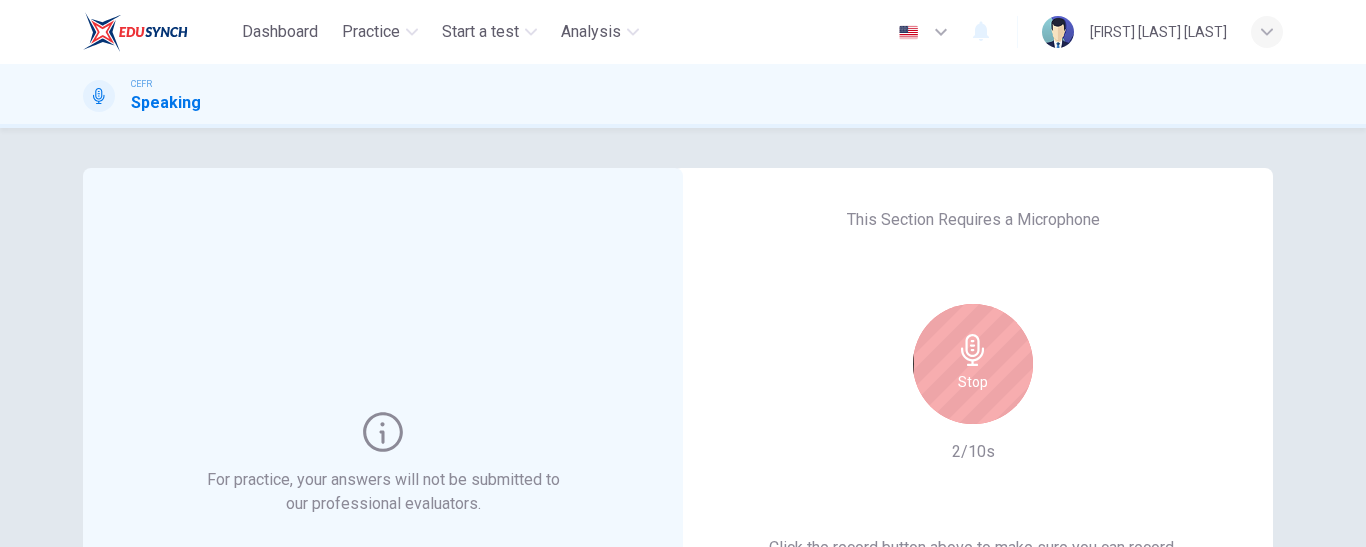 scroll, scrollTop: 112, scrollLeft: 0, axis: vertical 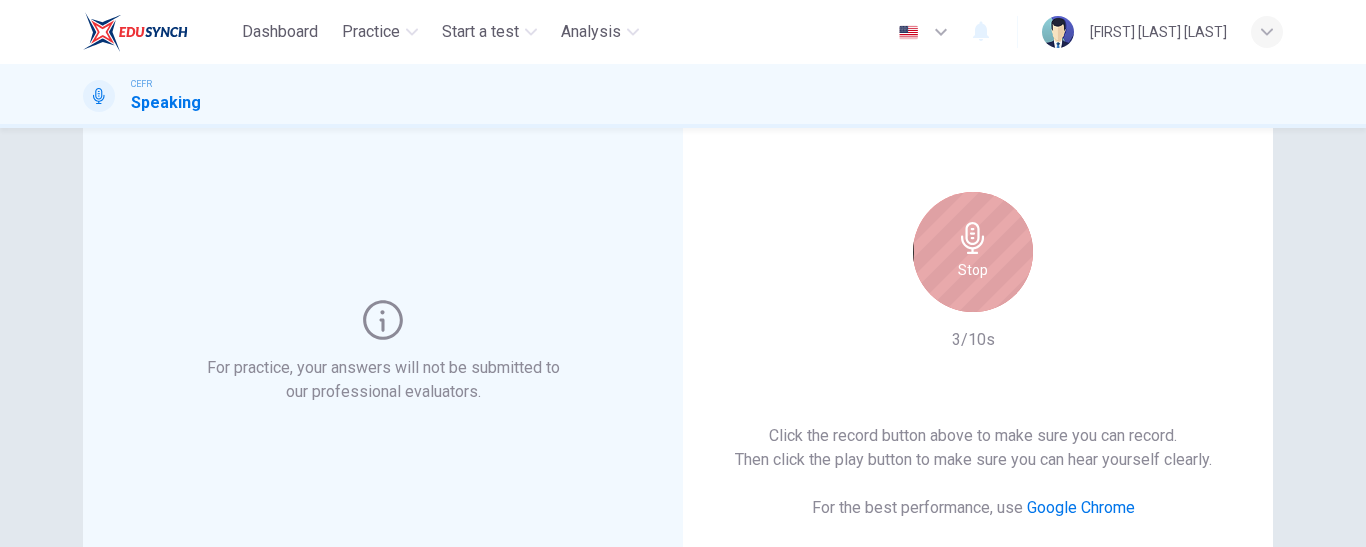click at bounding box center (973, 238) 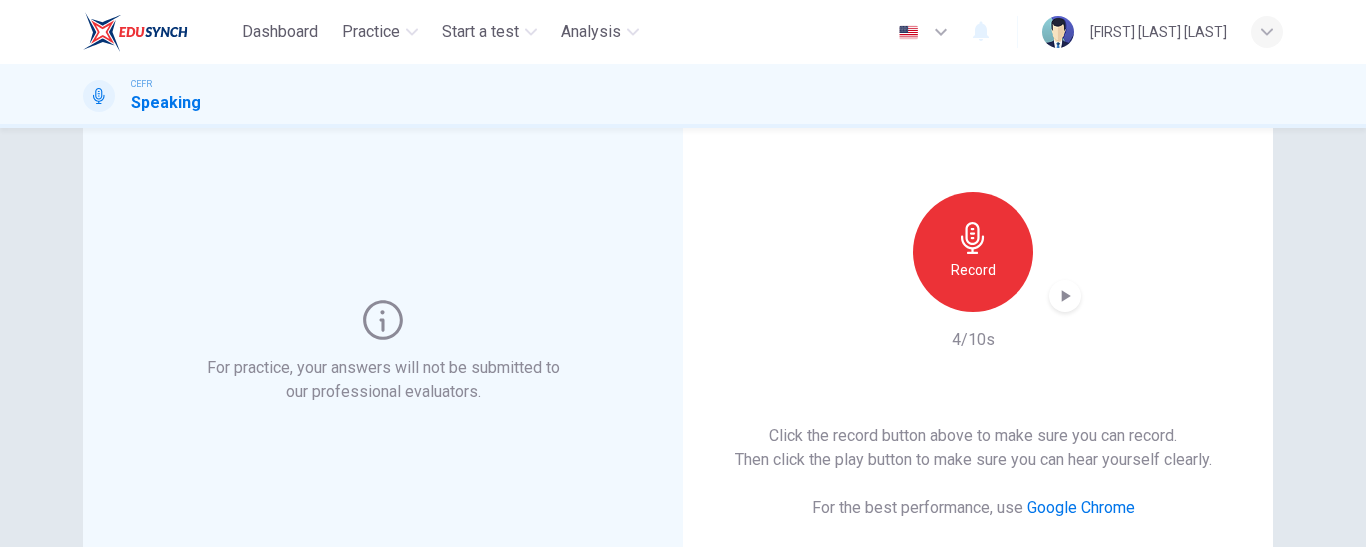 click at bounding box center [1065, 296] 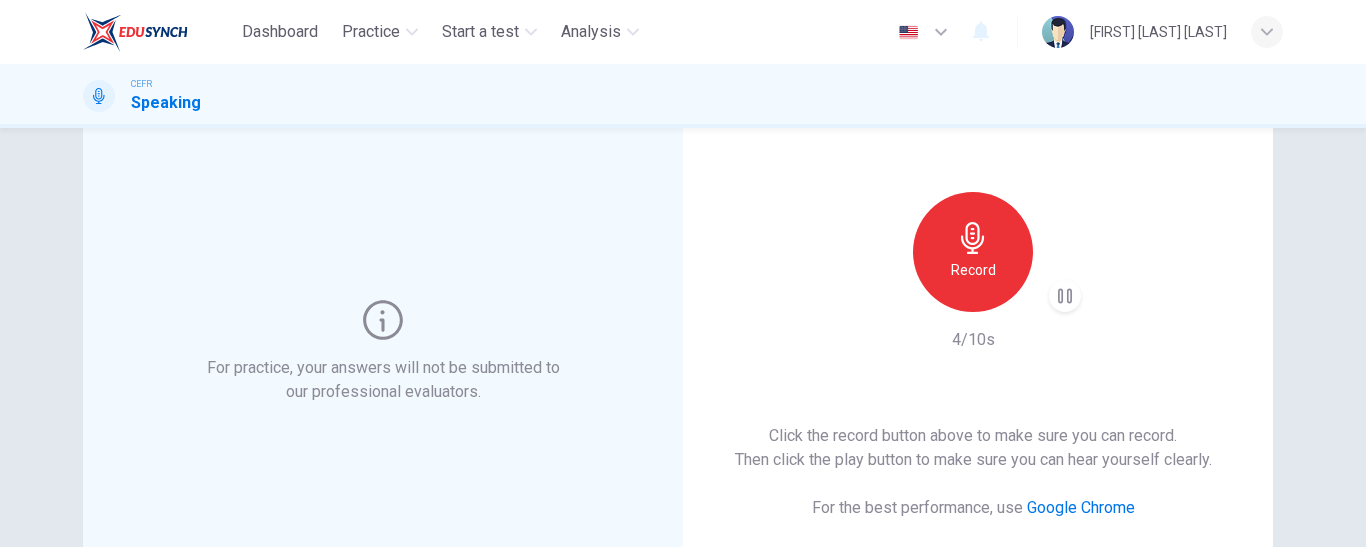 scroll, scrollTop: 227, scrollLeft: 0, axis: vertical 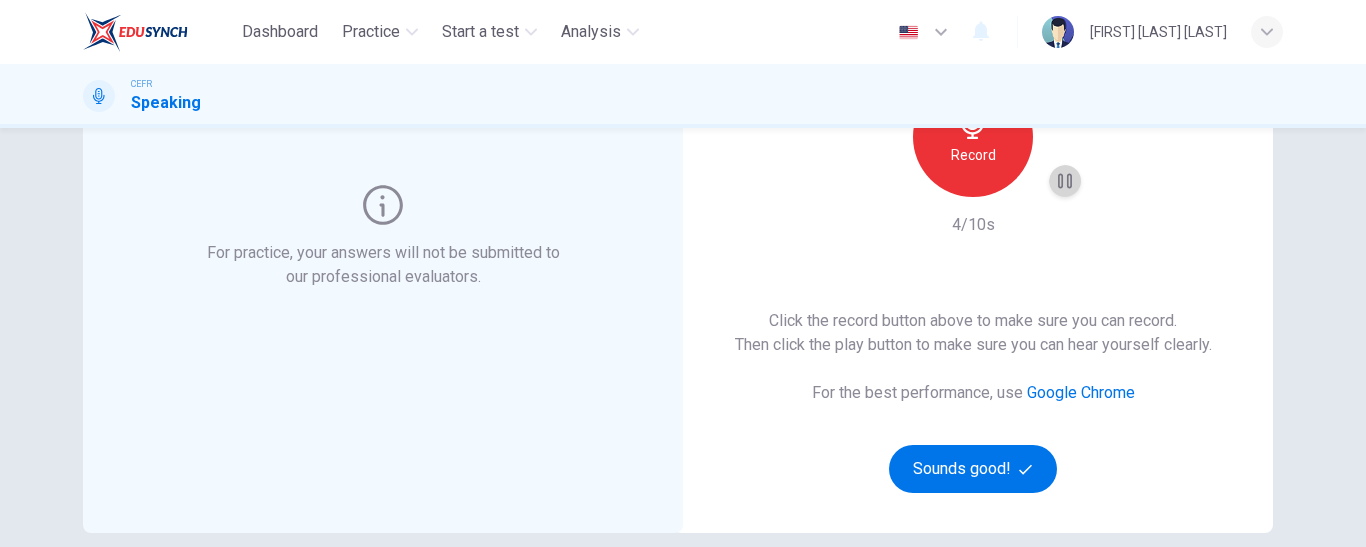 click at bounding box center (1065, 181) 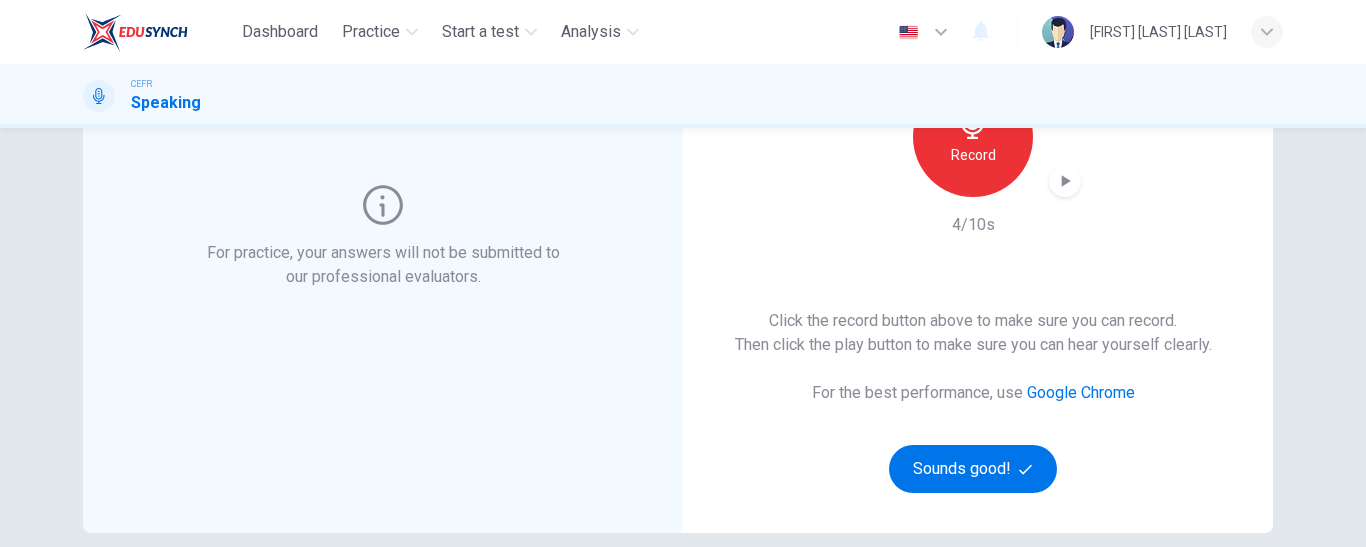 click on "Google Chrome" at bounding box center (1081, 392) 